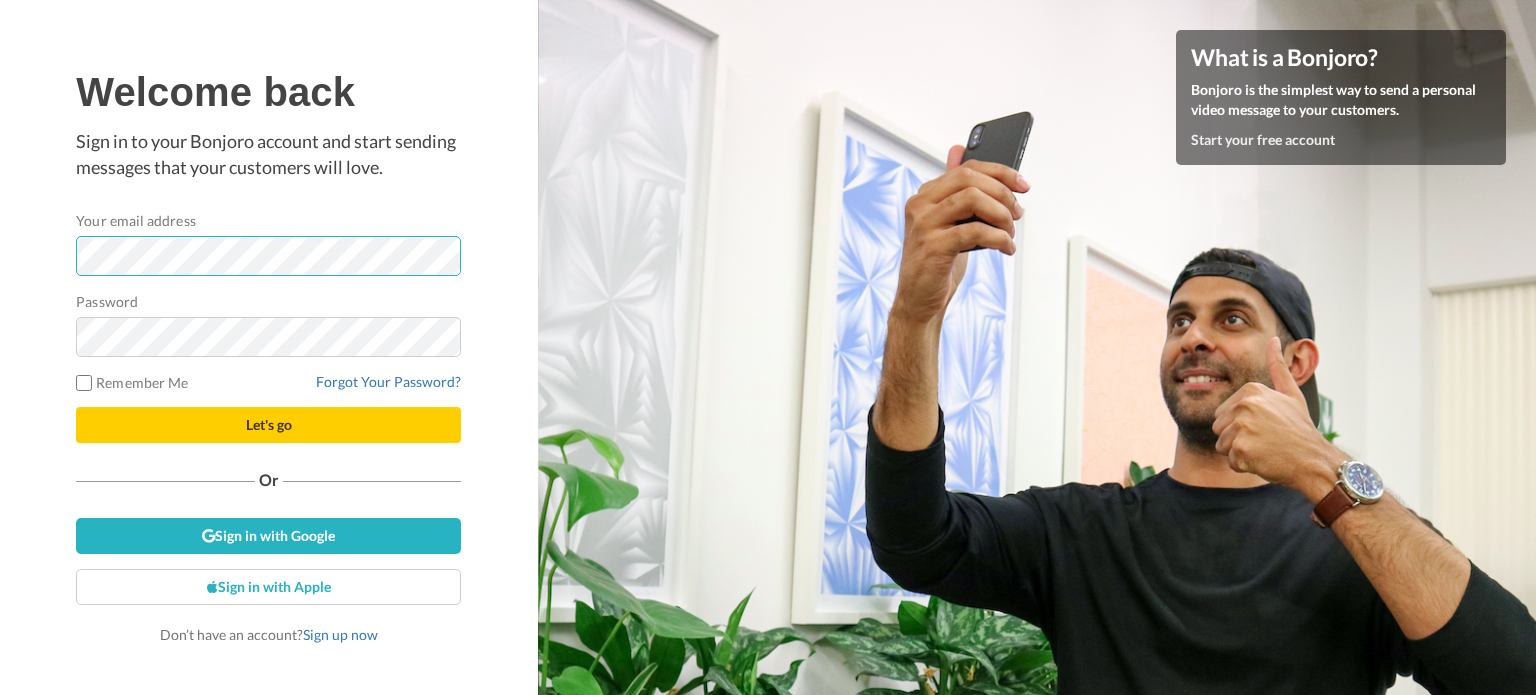 scroll, scrollTop: 0, scrollLeft: 0, axis: both 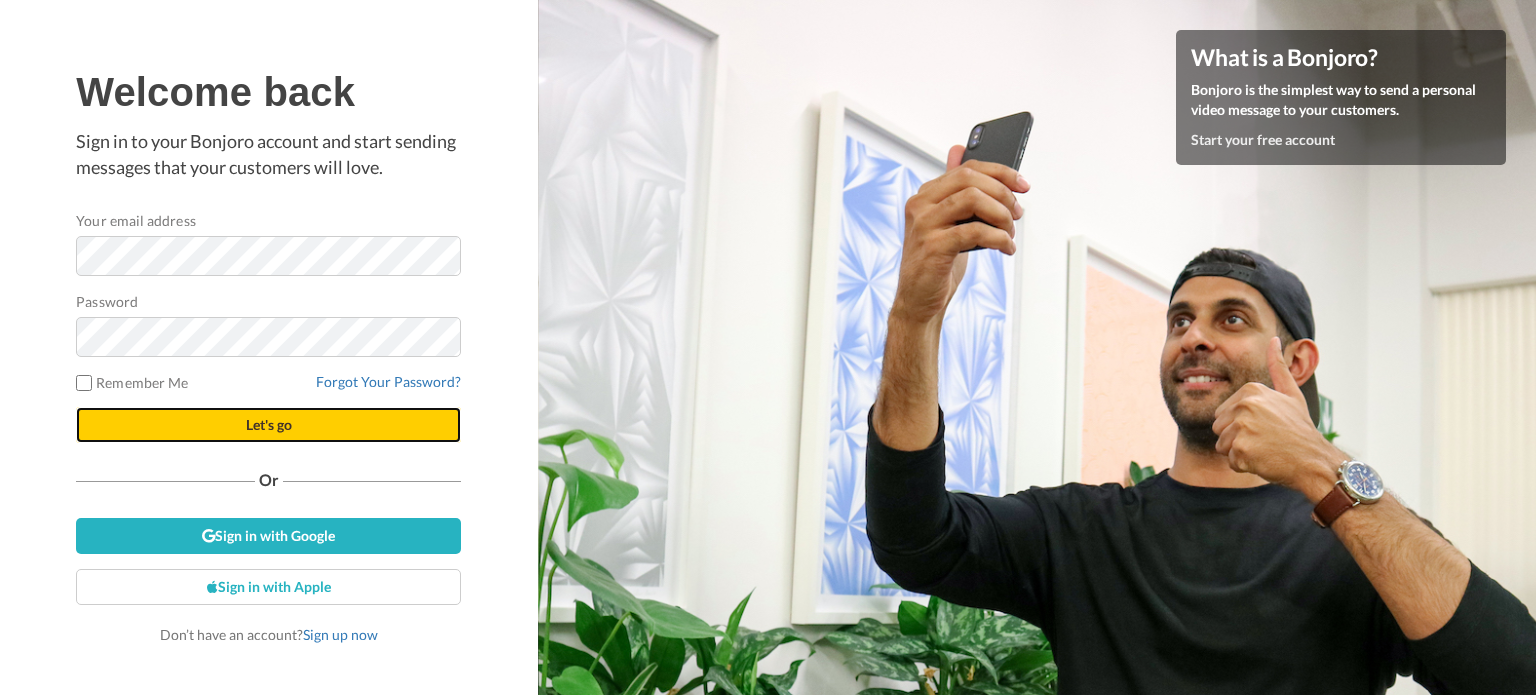 click on "Let's go" at bounding box center (269, 424) 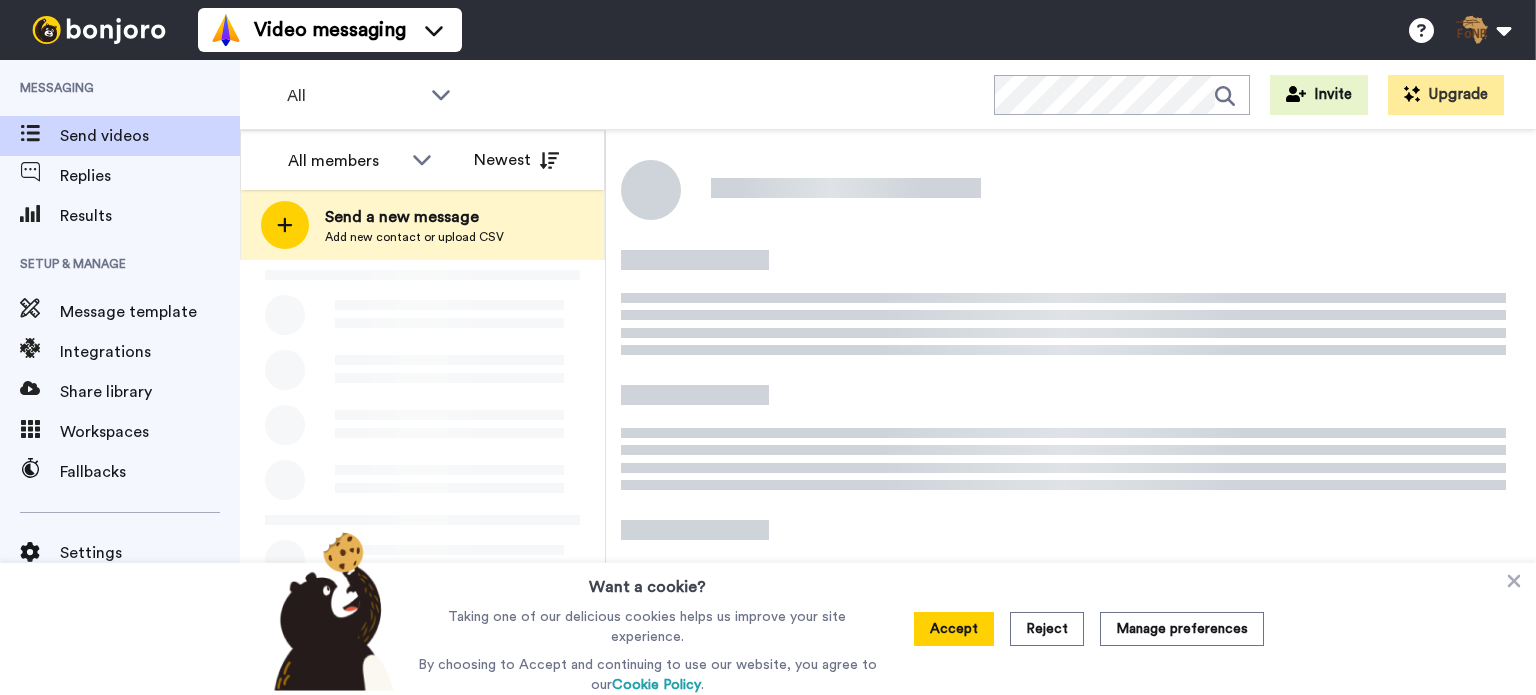 scroll, scrollTop: 0, scrollLeft: 0, axis: both 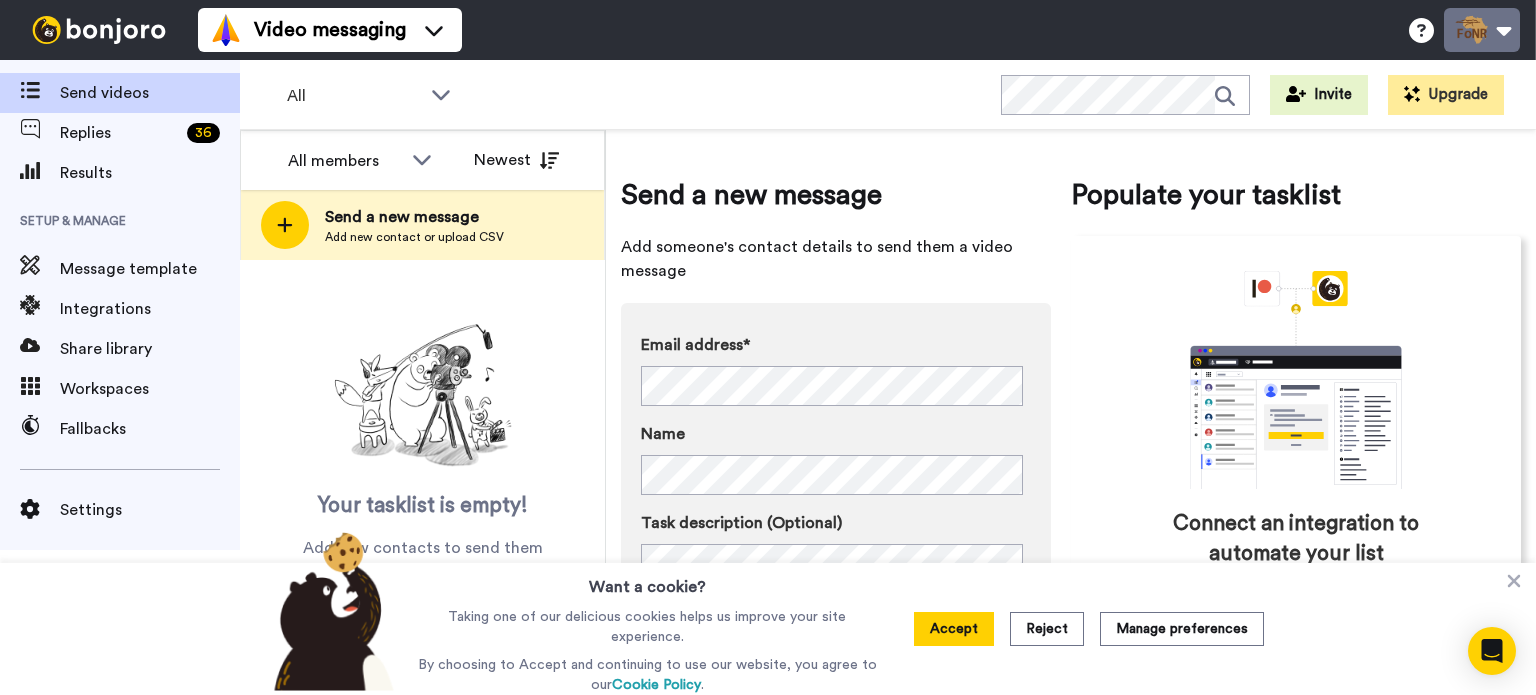click at bounding box center (1482, 30) 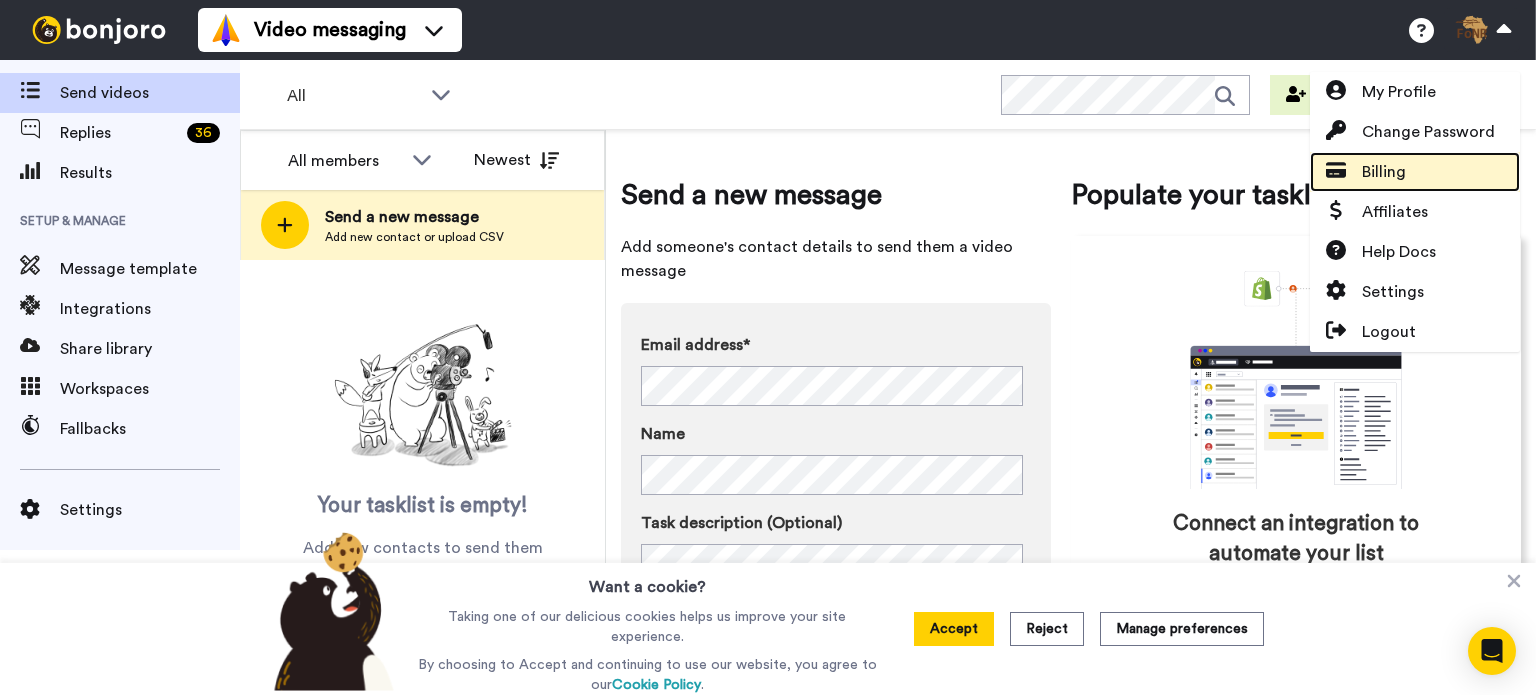 click on "Billing" at bounding box center [1415, 172] 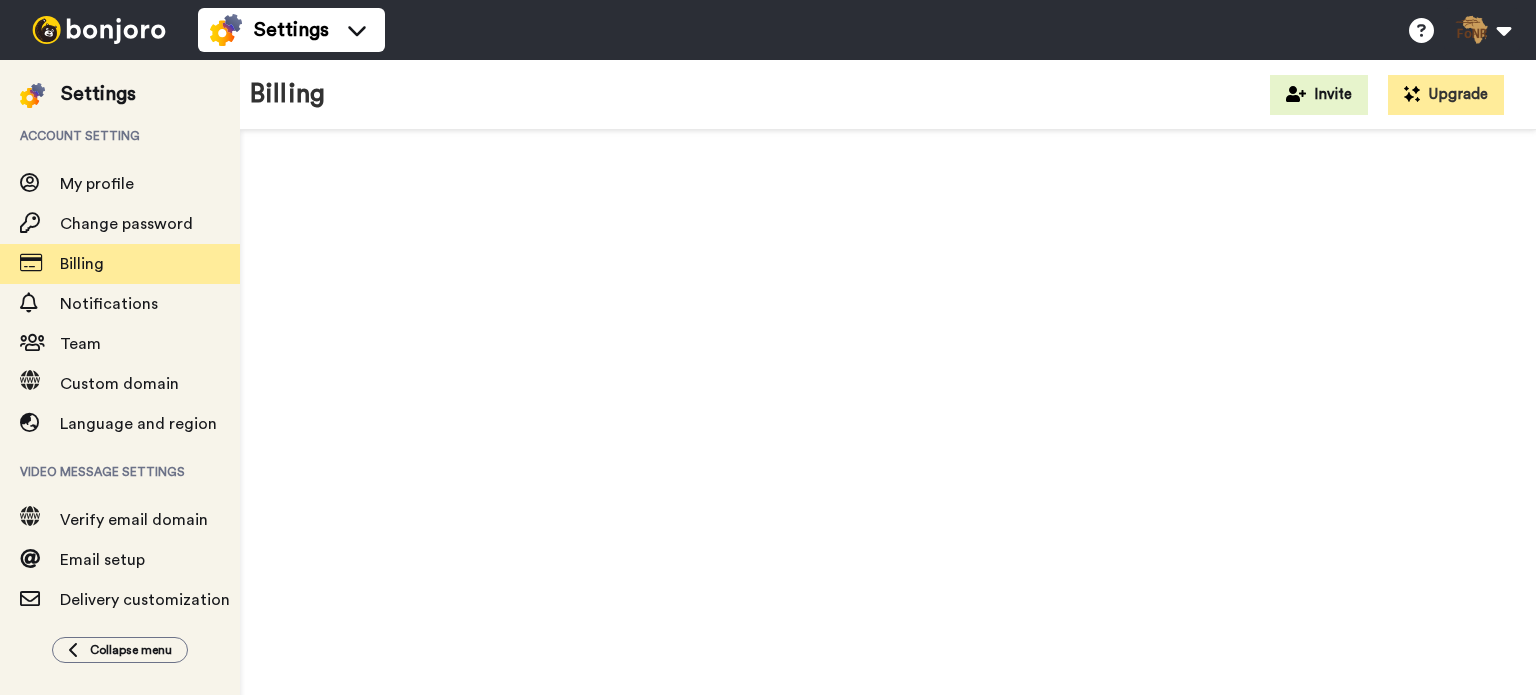 scroll, scrollTop: 0, scrollLeft: 0, axis: both 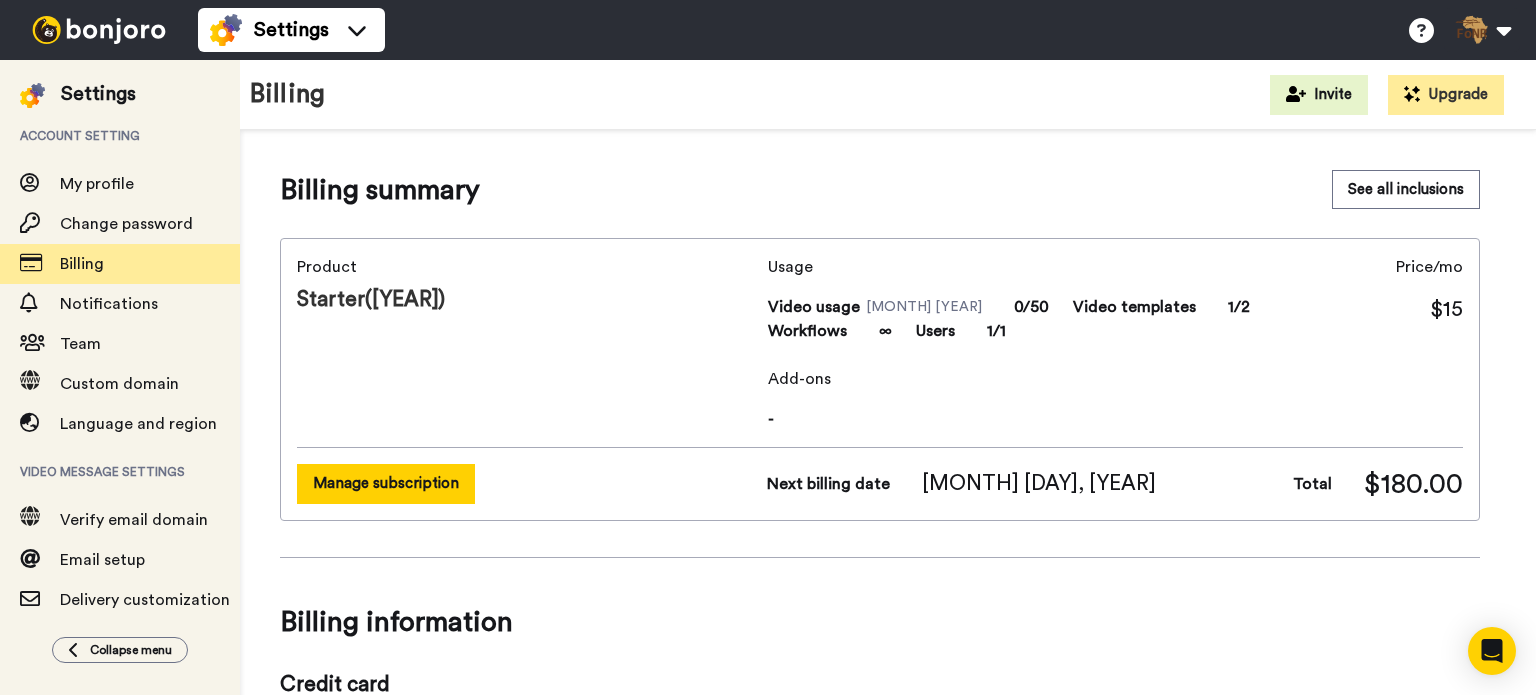 click on "Manage subscription" at bounding box center (386, 483) 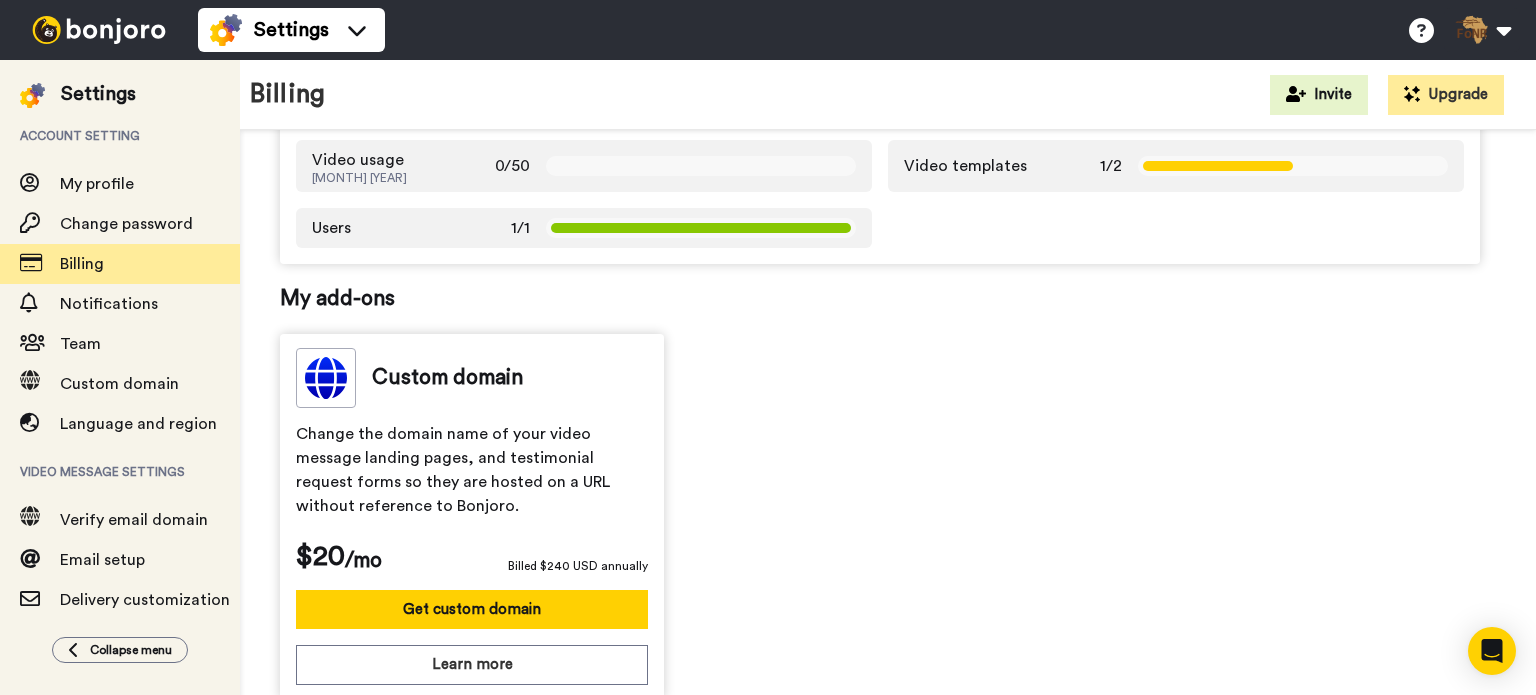 scroll, scrollTop: 370, scrollLeft: 0, axis: vertical 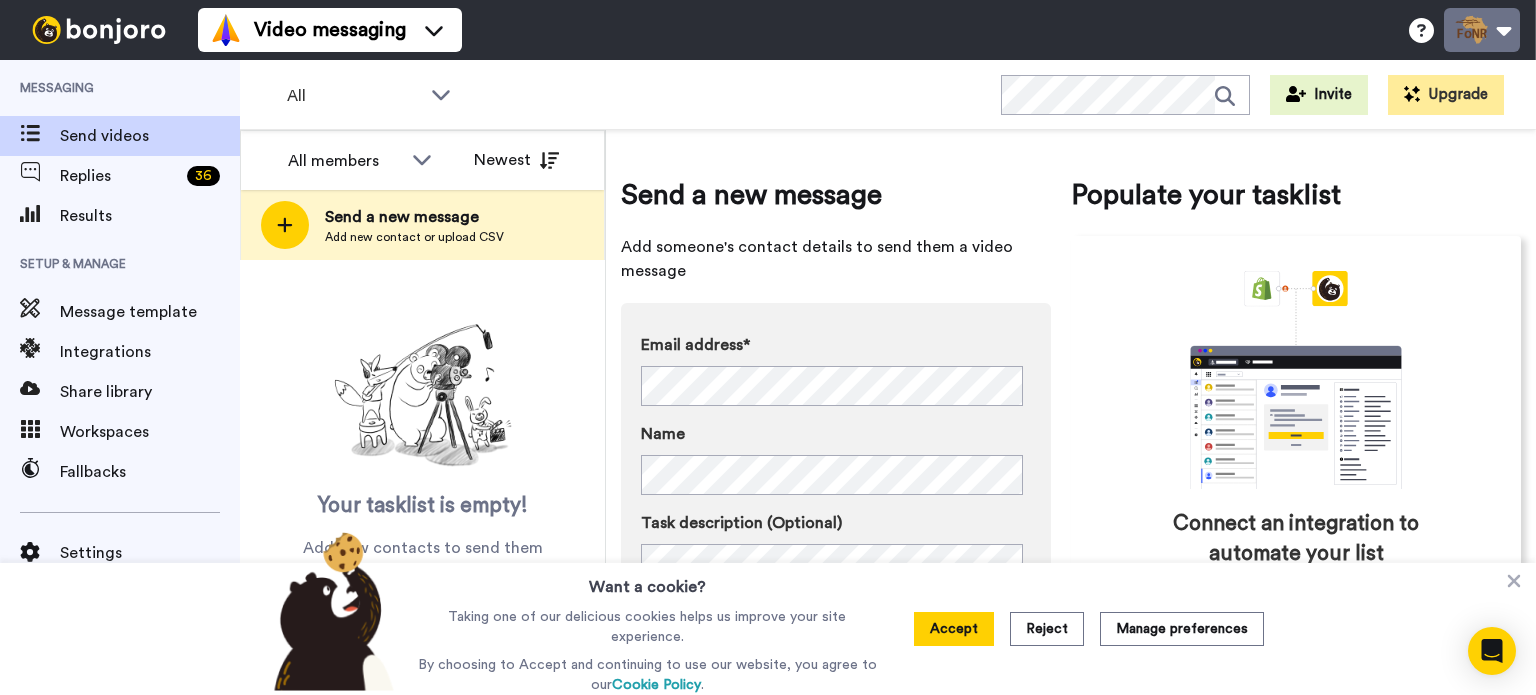 click at bounding box center [1482, 30] 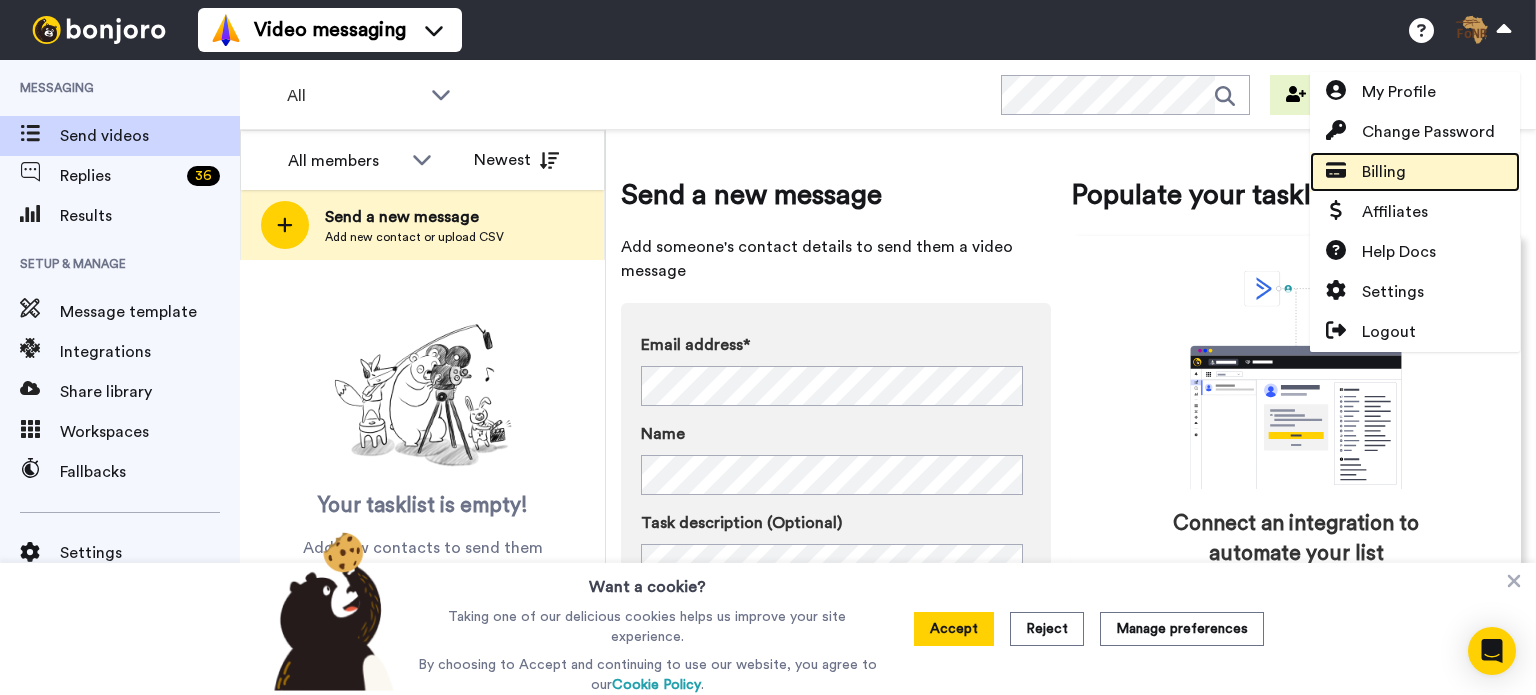 click on "Billing" at bounding box center [1415, 172] 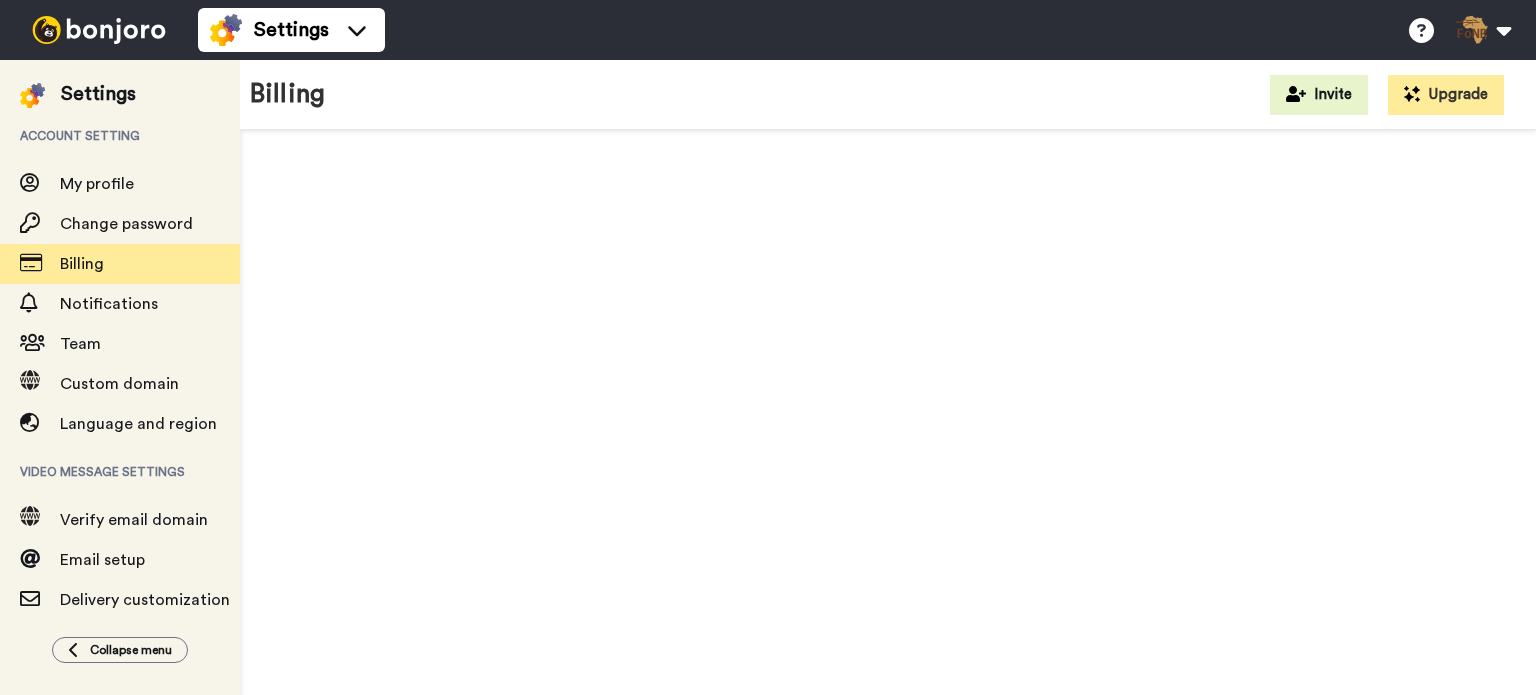 scroll, scrollTop: 0, scrollLeft: 0, axis: both 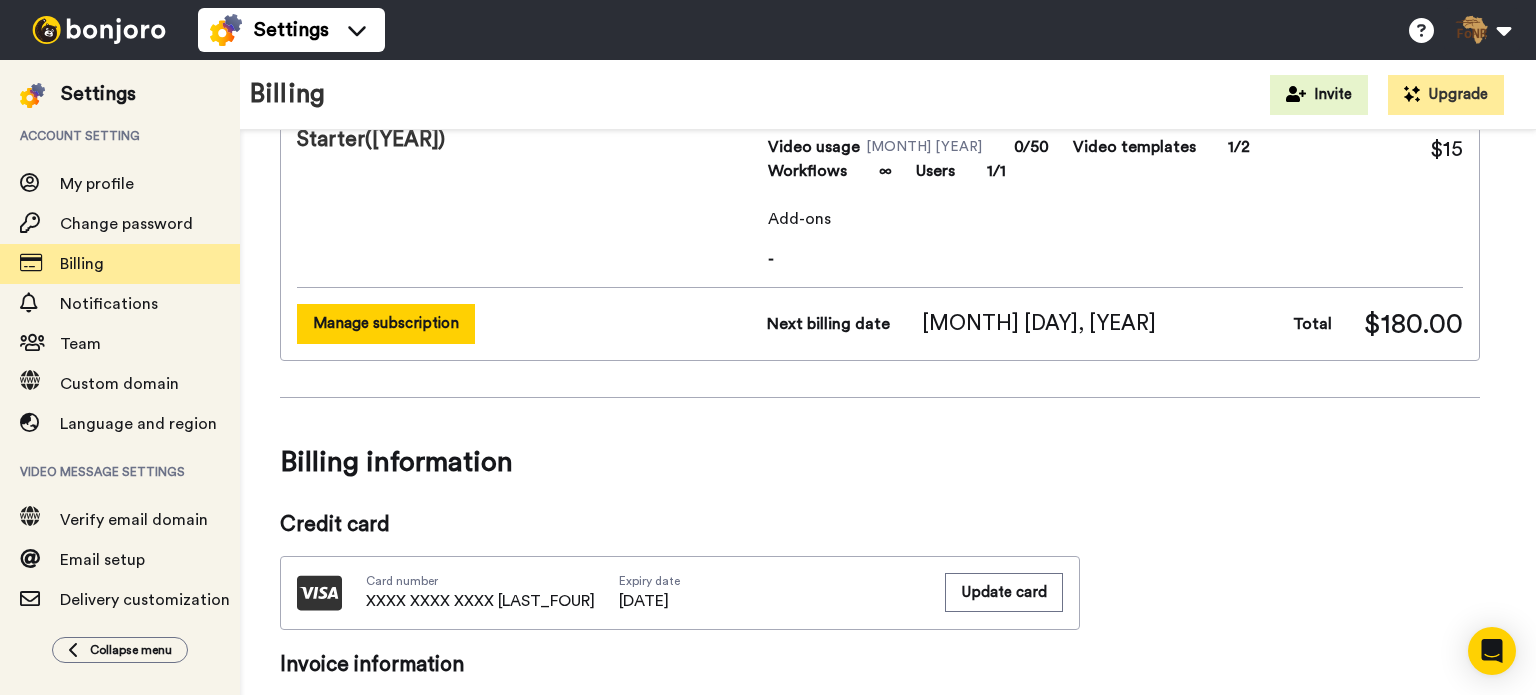 click on "Manage subscription" at bounding box center [386, 323] 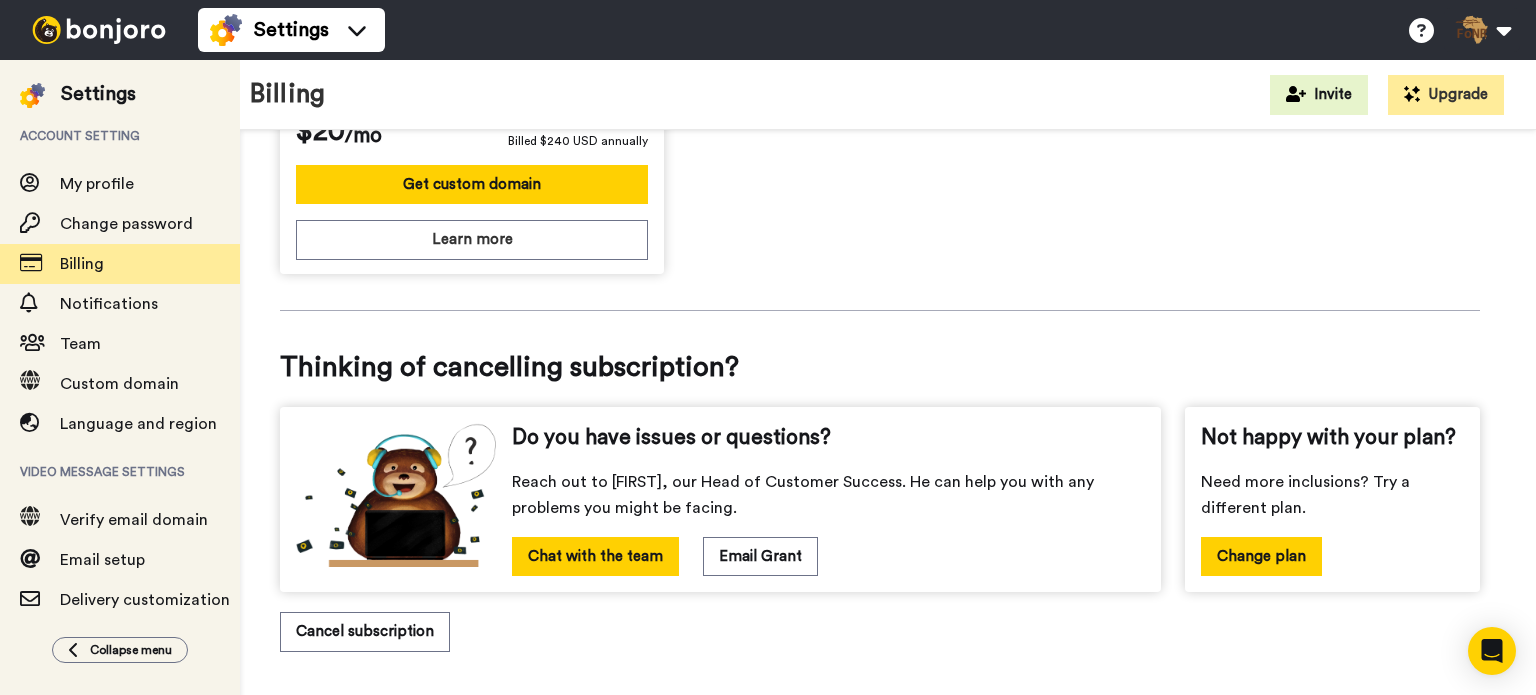 scroll, scrollTop: 813, scrollLeft: 0, axis: vertical 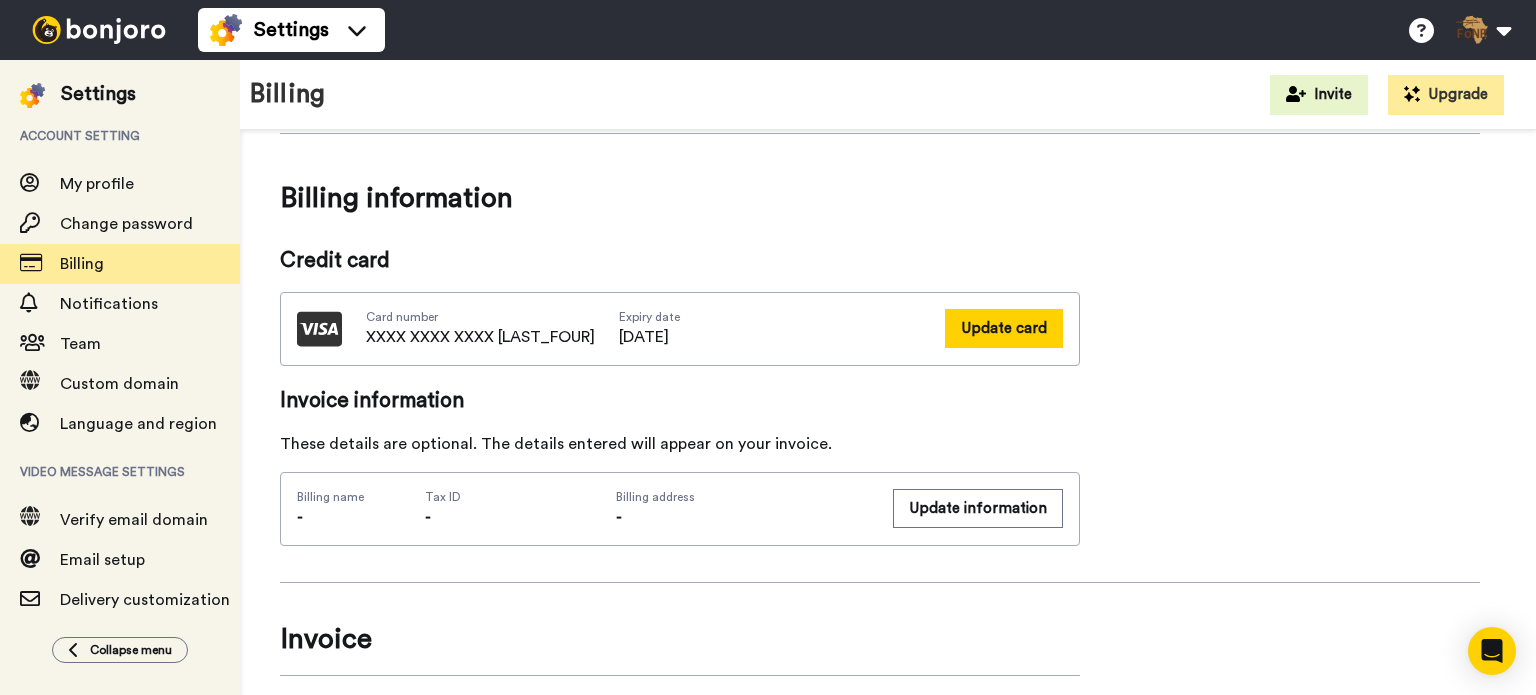 click on "Update card" at bounding box center [1004, 328] 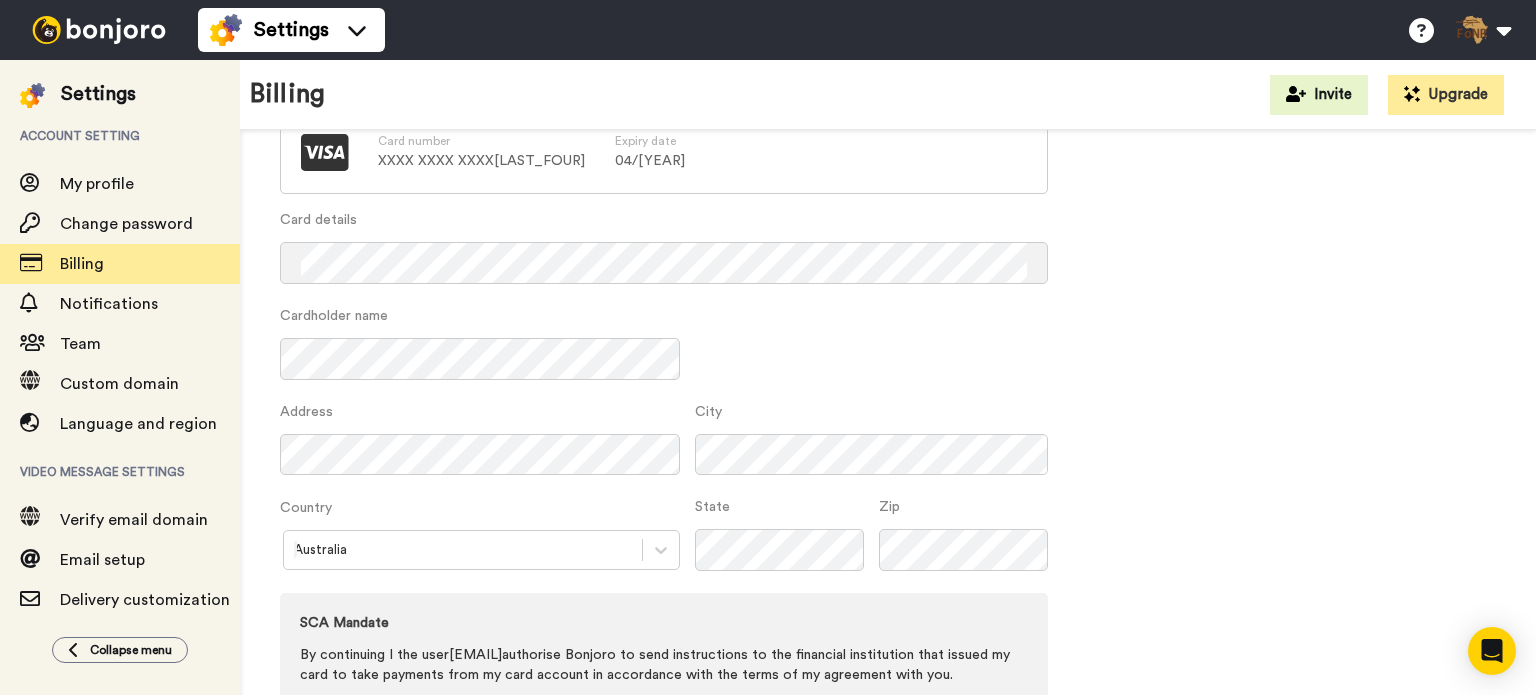 scroll, scrollTop: 0, scrollLeft: 0, axis: both 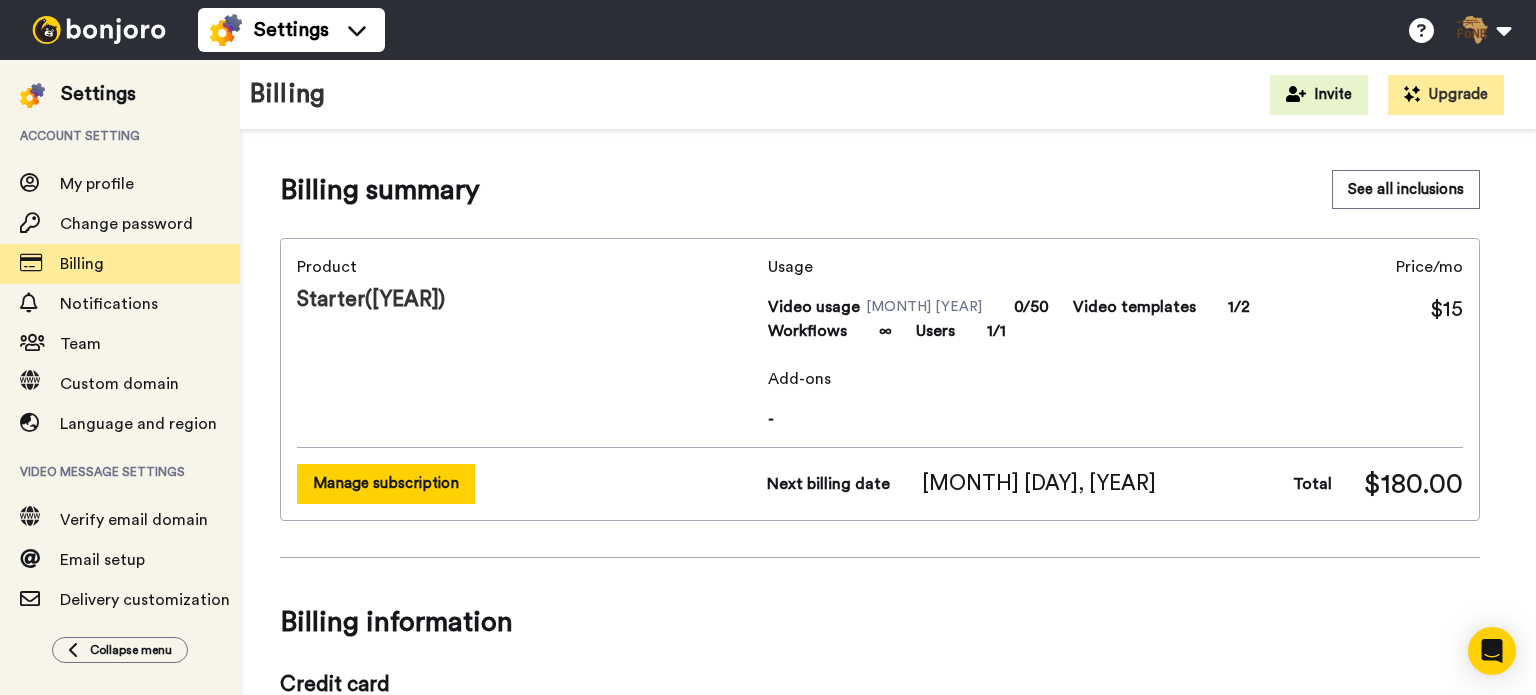 click on "Manage subscription" at bounding box center [386, 483] 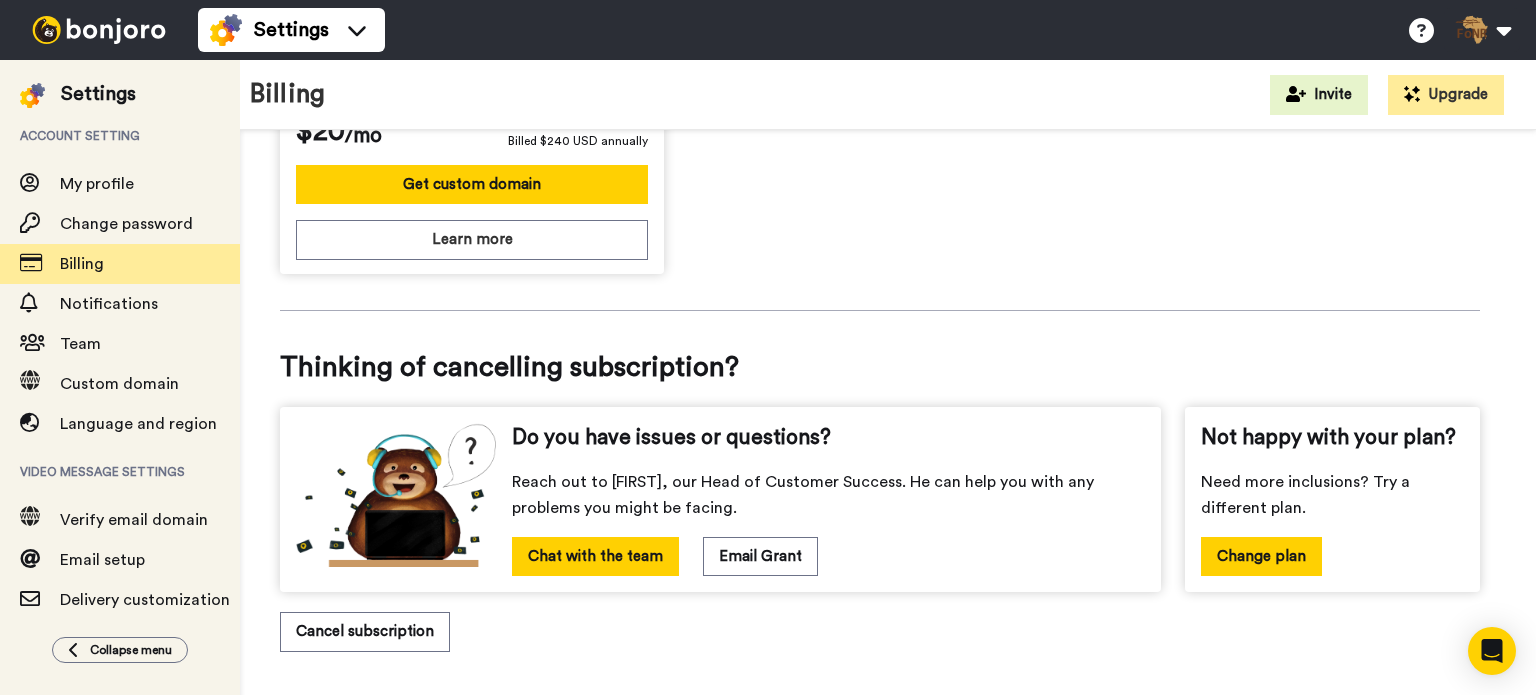 scroll, scrollTop: 814, scrollLeft: 0, axis: vertical 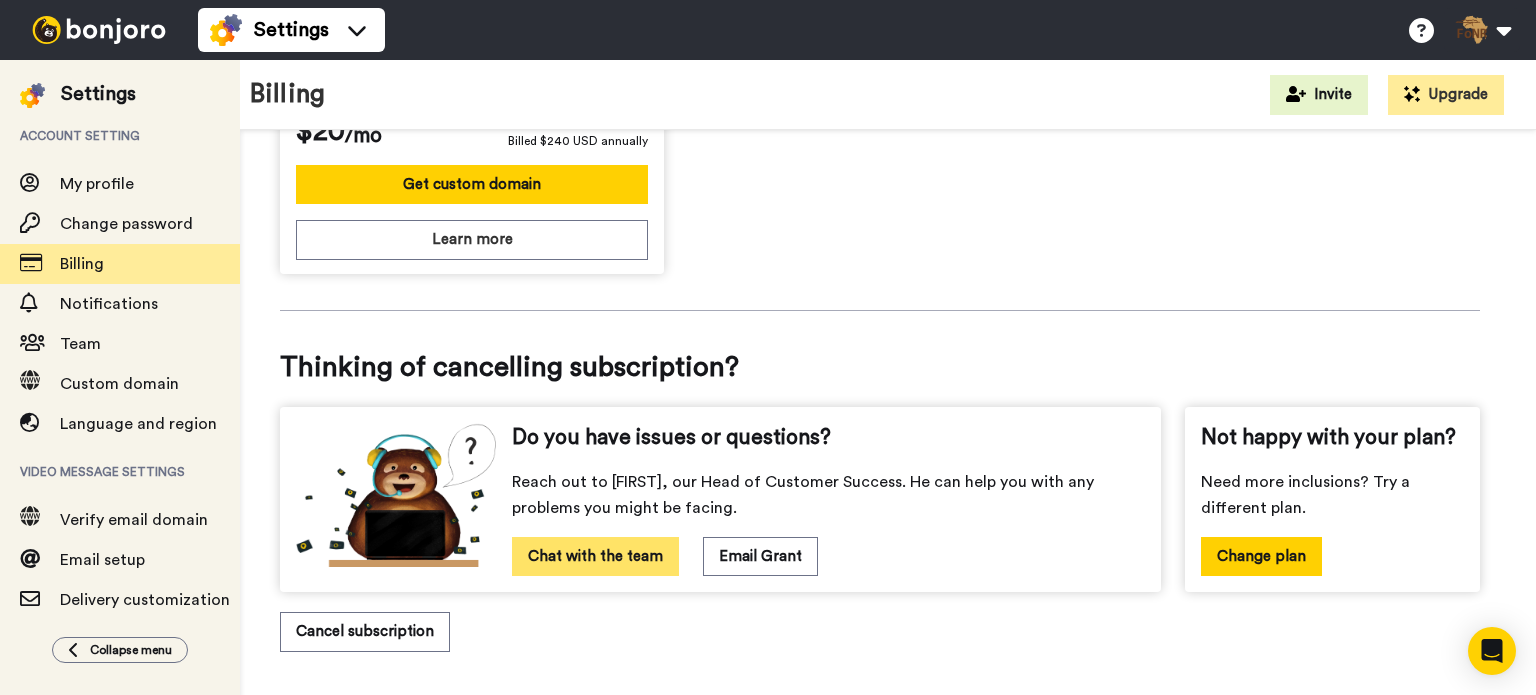 click on "Chat with the team" at bounding box center [595, 556] 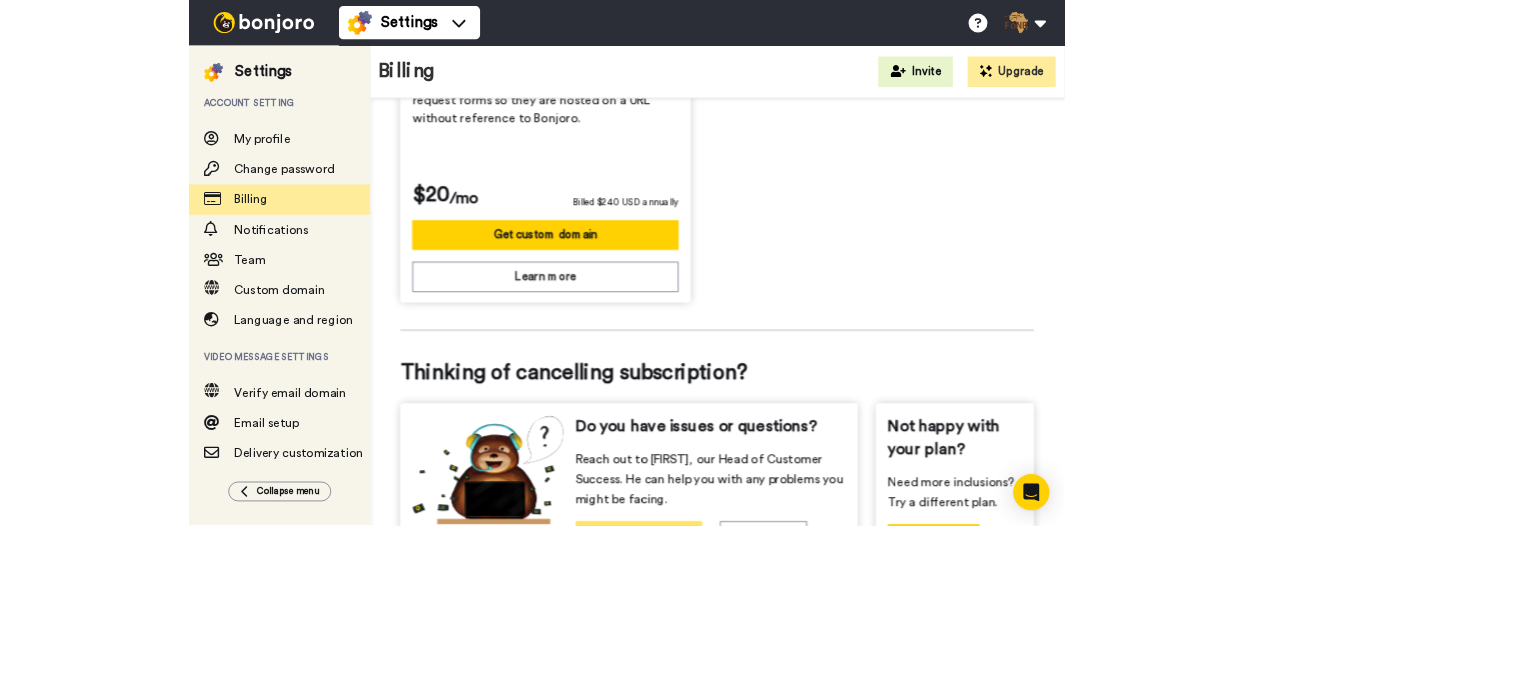 scroll, scrollTop: 814, scrollLeft: 0, axis: vertical 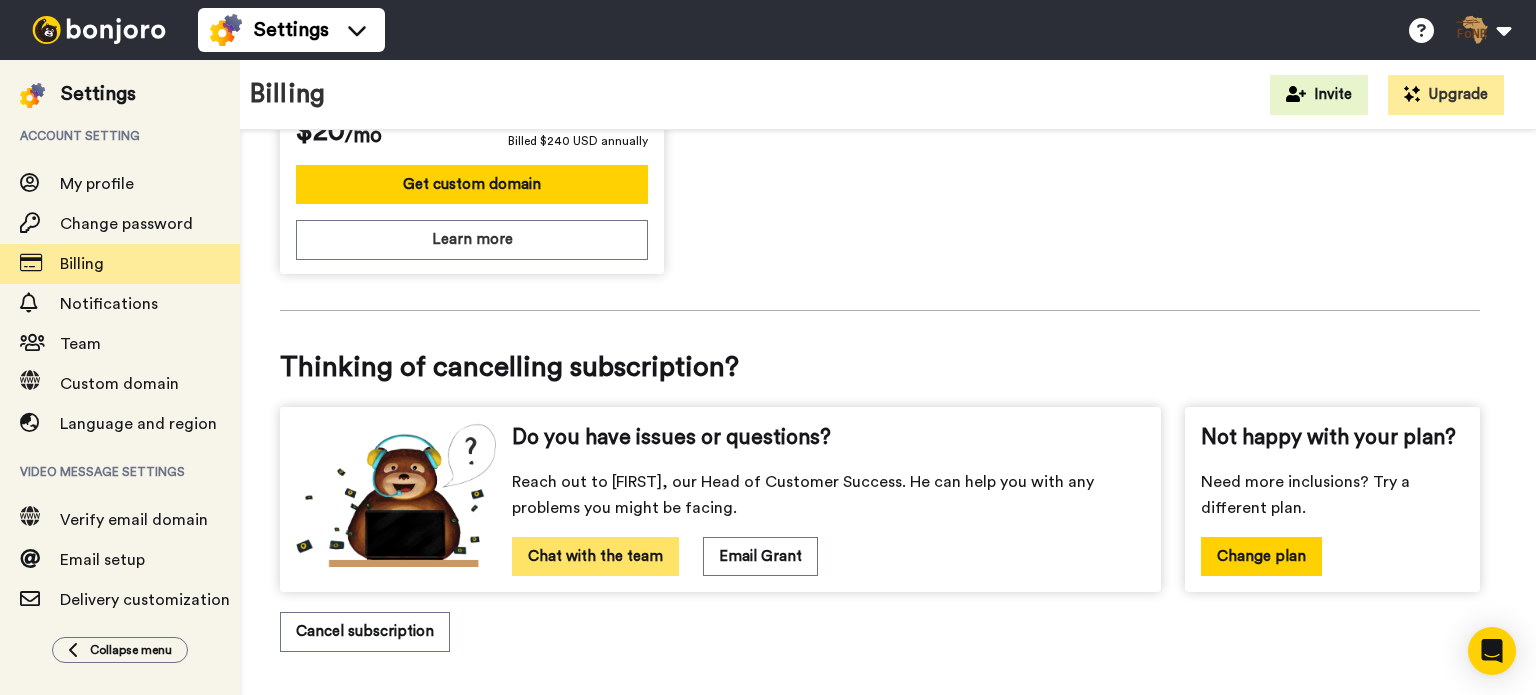 click on "Chat with the team" at bounding box center (595, 556) 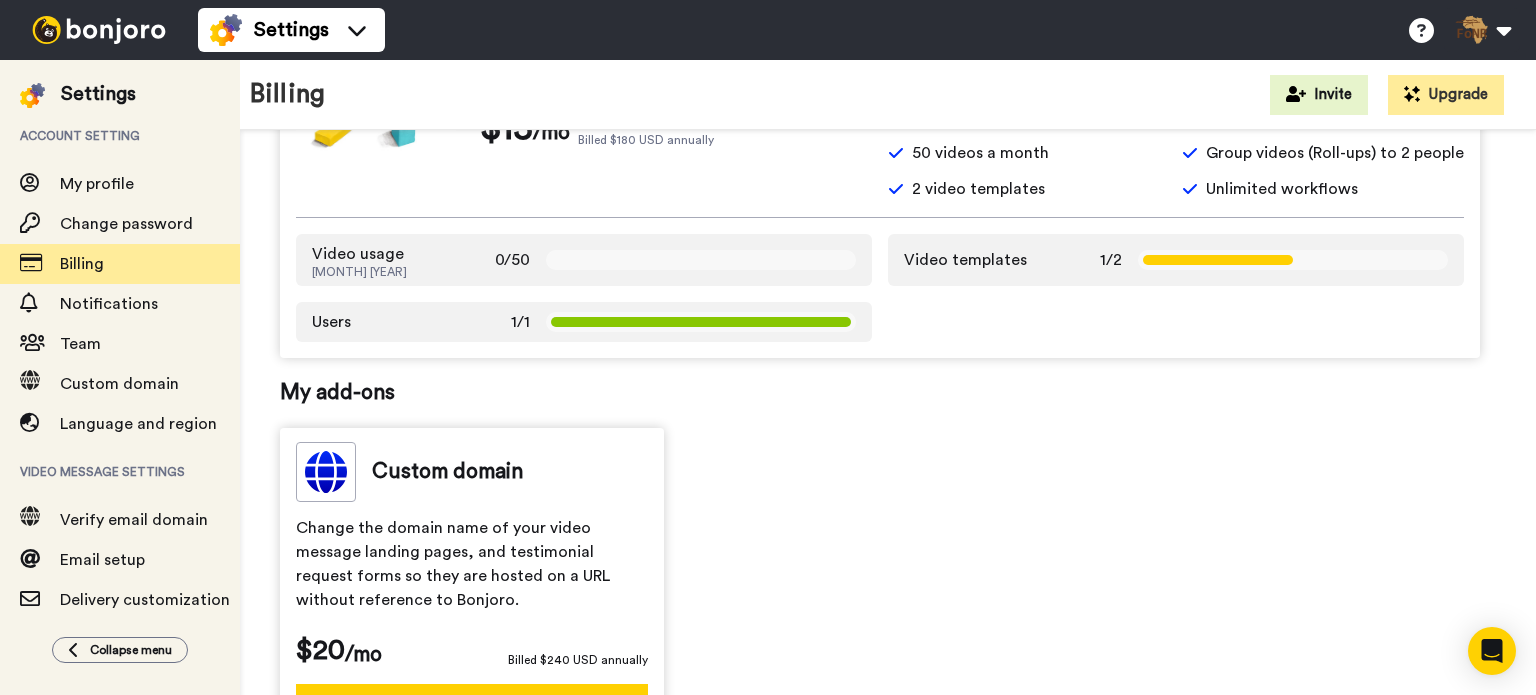 scroll, scrollTop: 0, scrollLeft: 0, axis: both 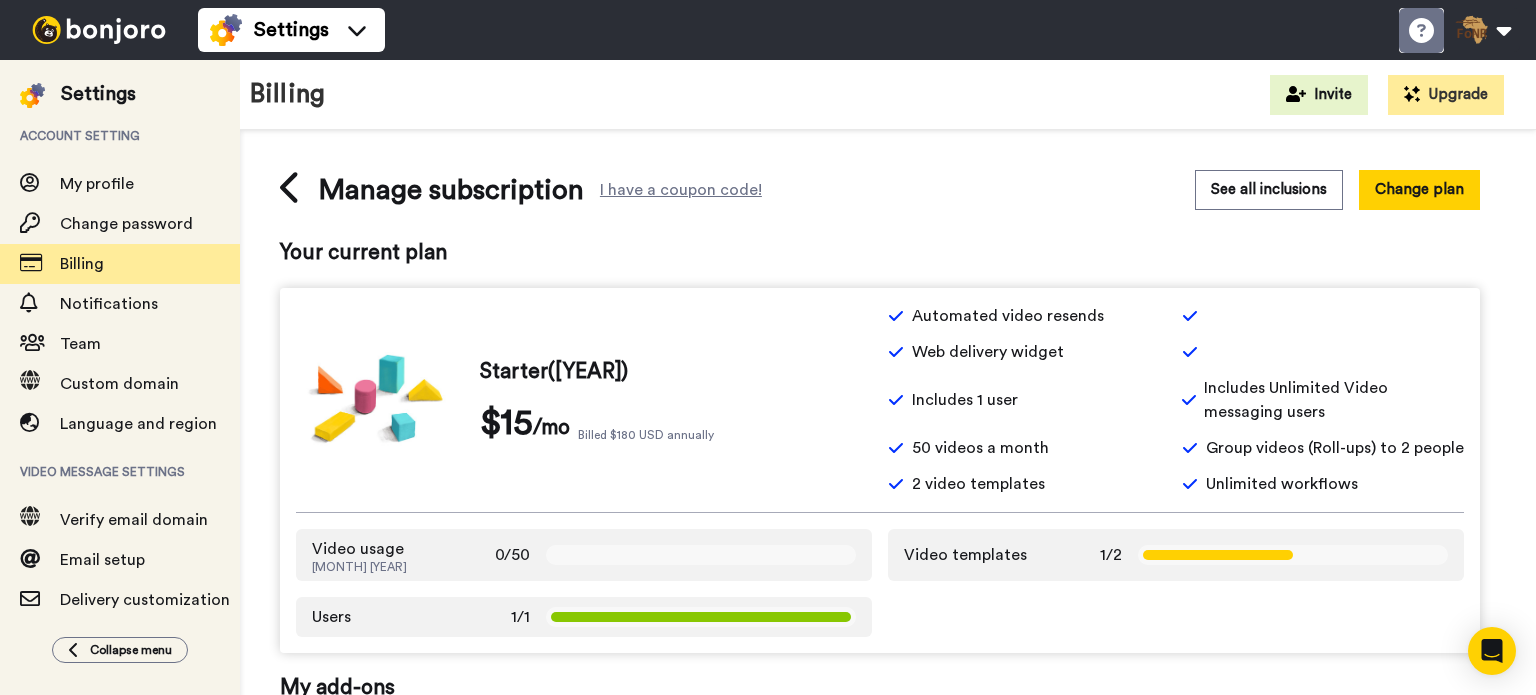 click 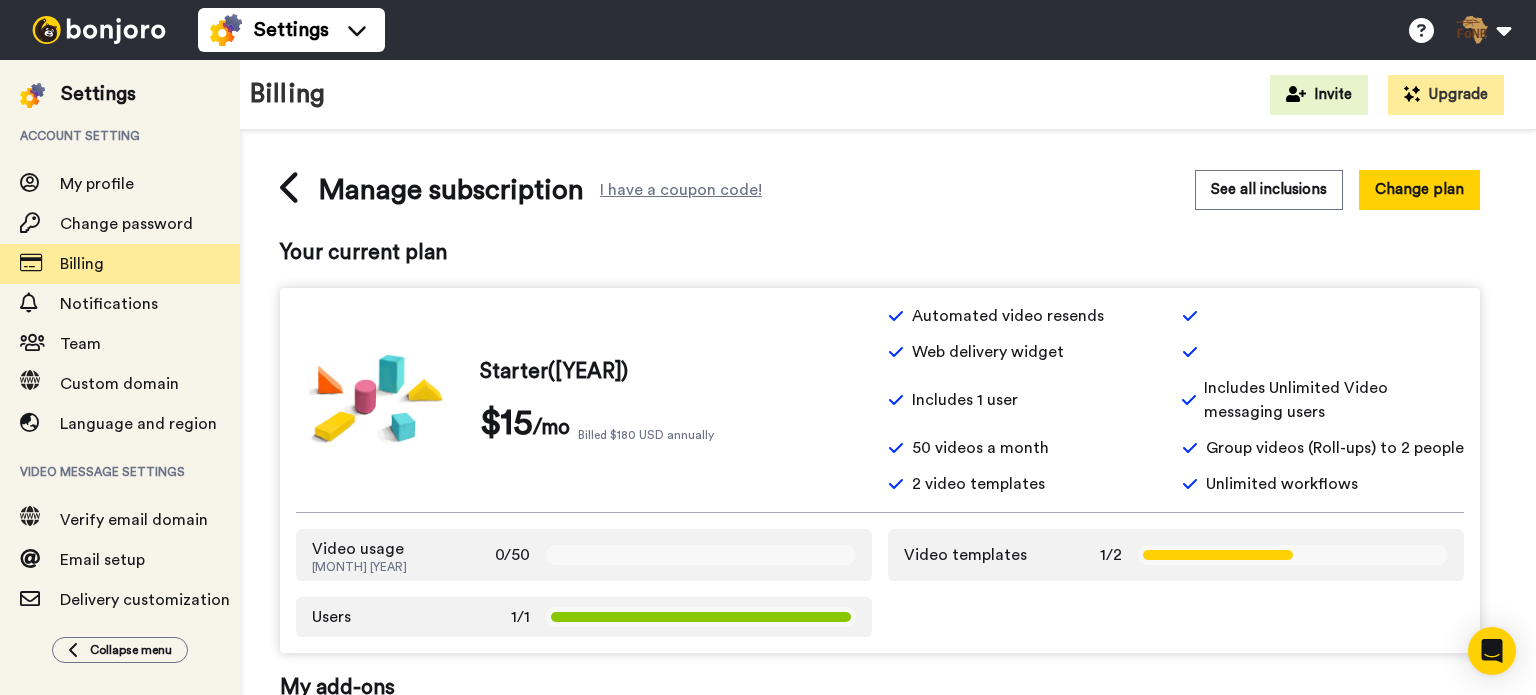 click at bounding box center (99, 30) 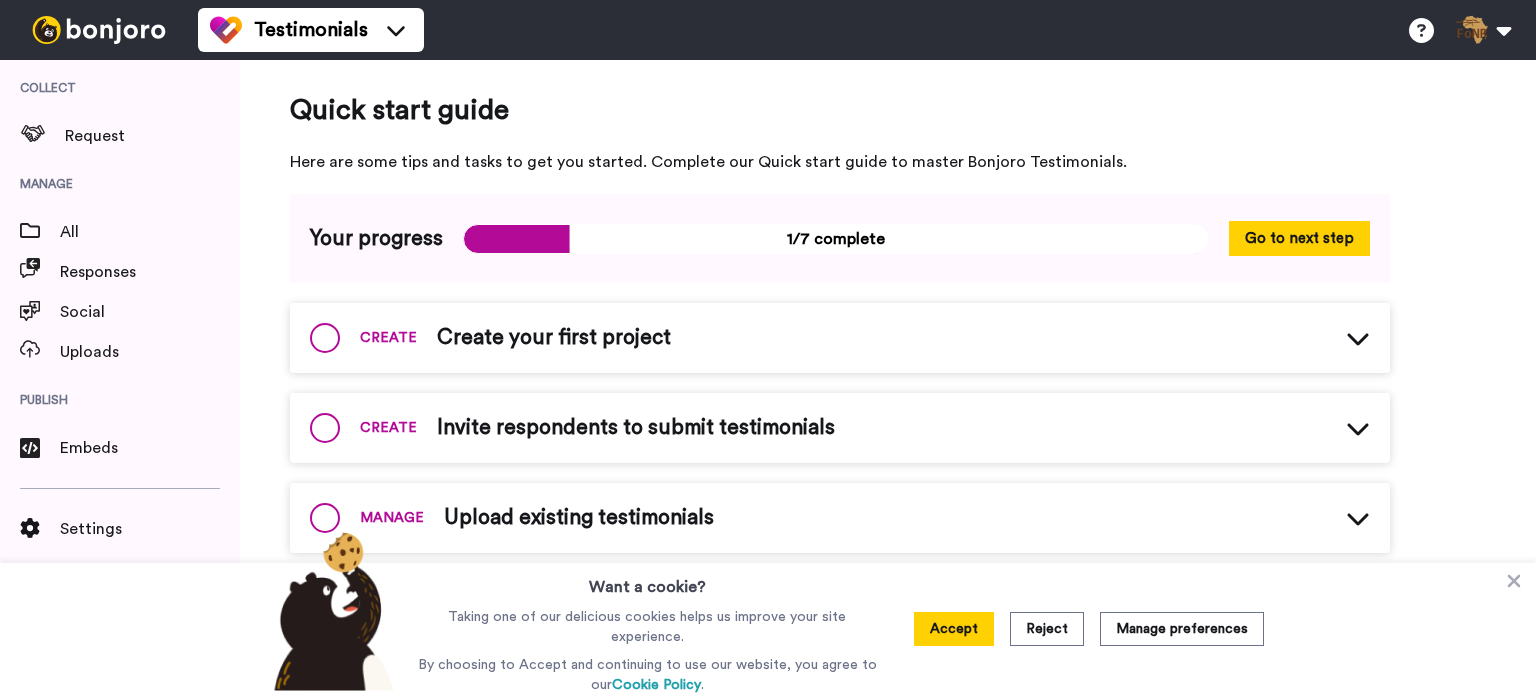 scroll, scrollTop: 0, scrollLeft: 0, axis: both 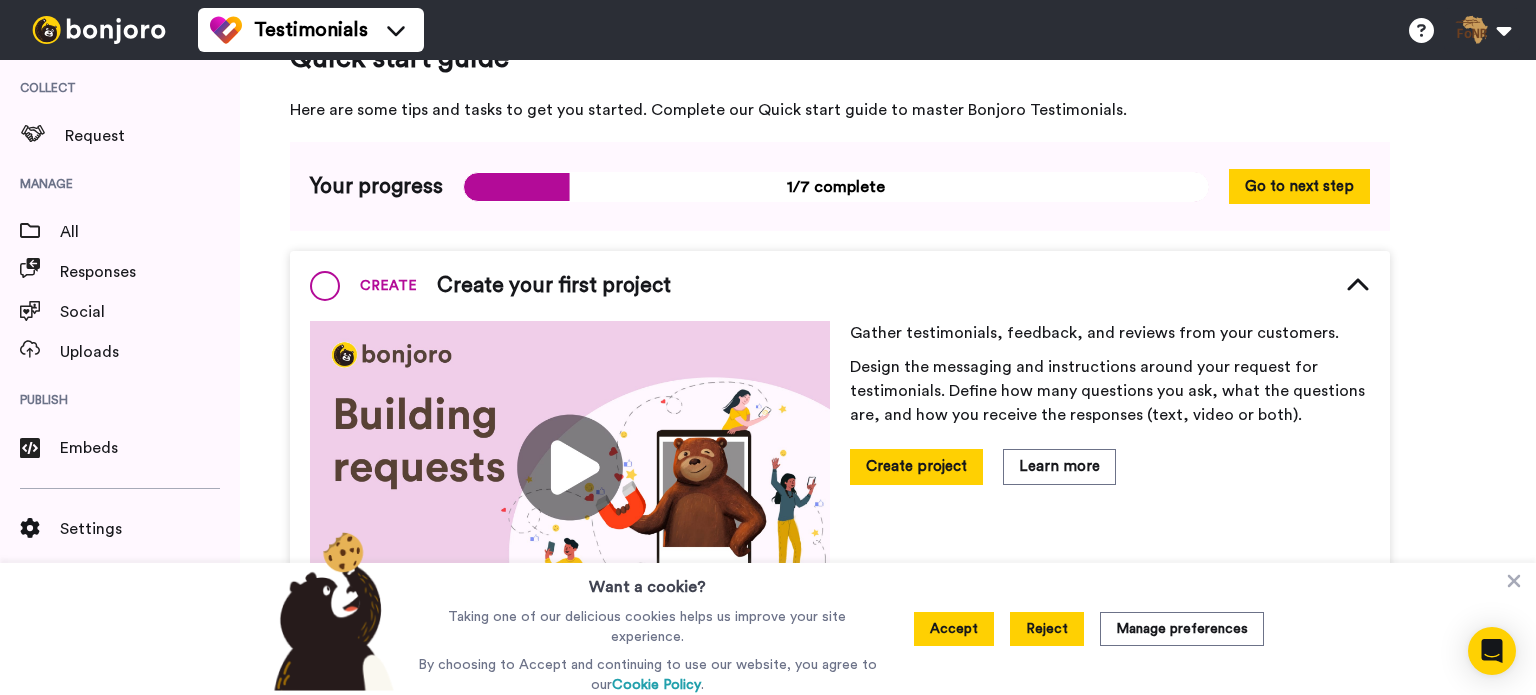 click on "Reject" at bounding box center (1047, 629) 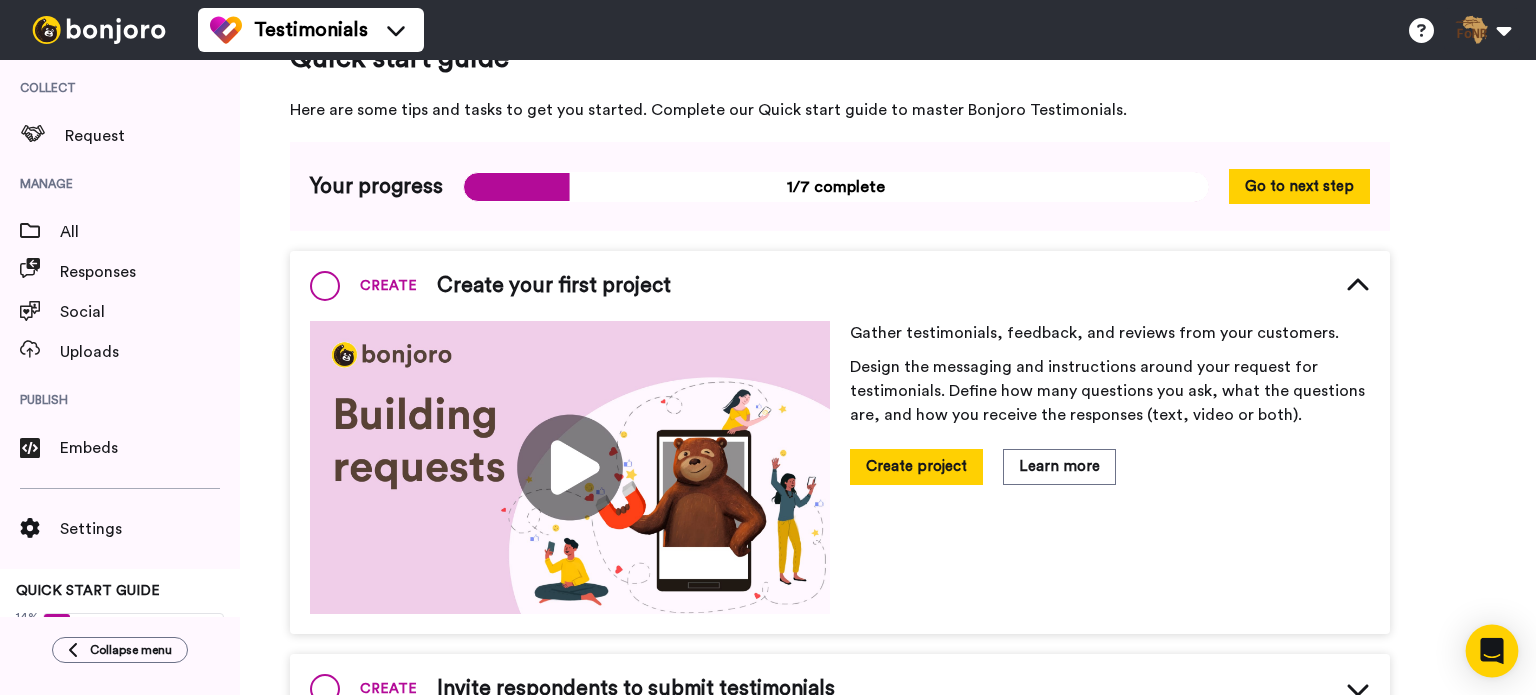 click 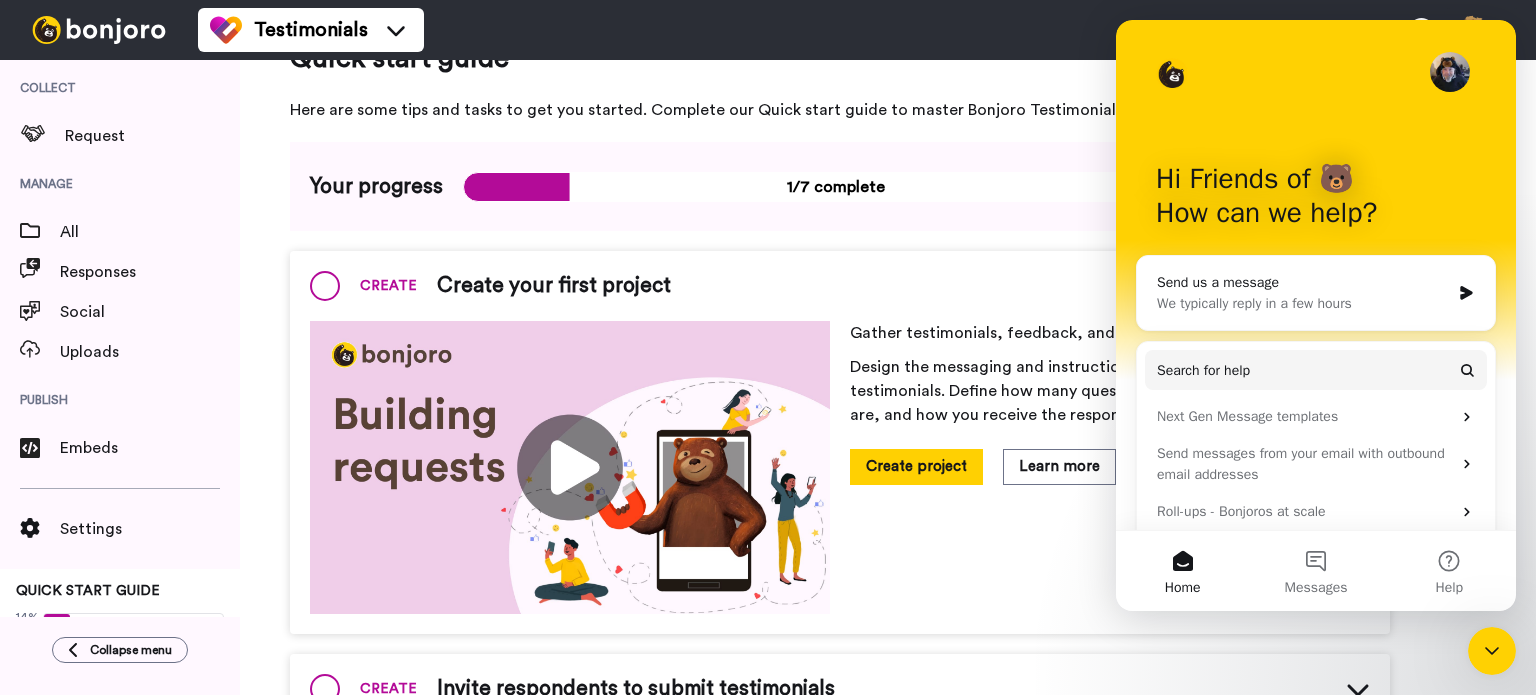 scroll, scrollTop: 0, scrollLeft: 0, axis: both 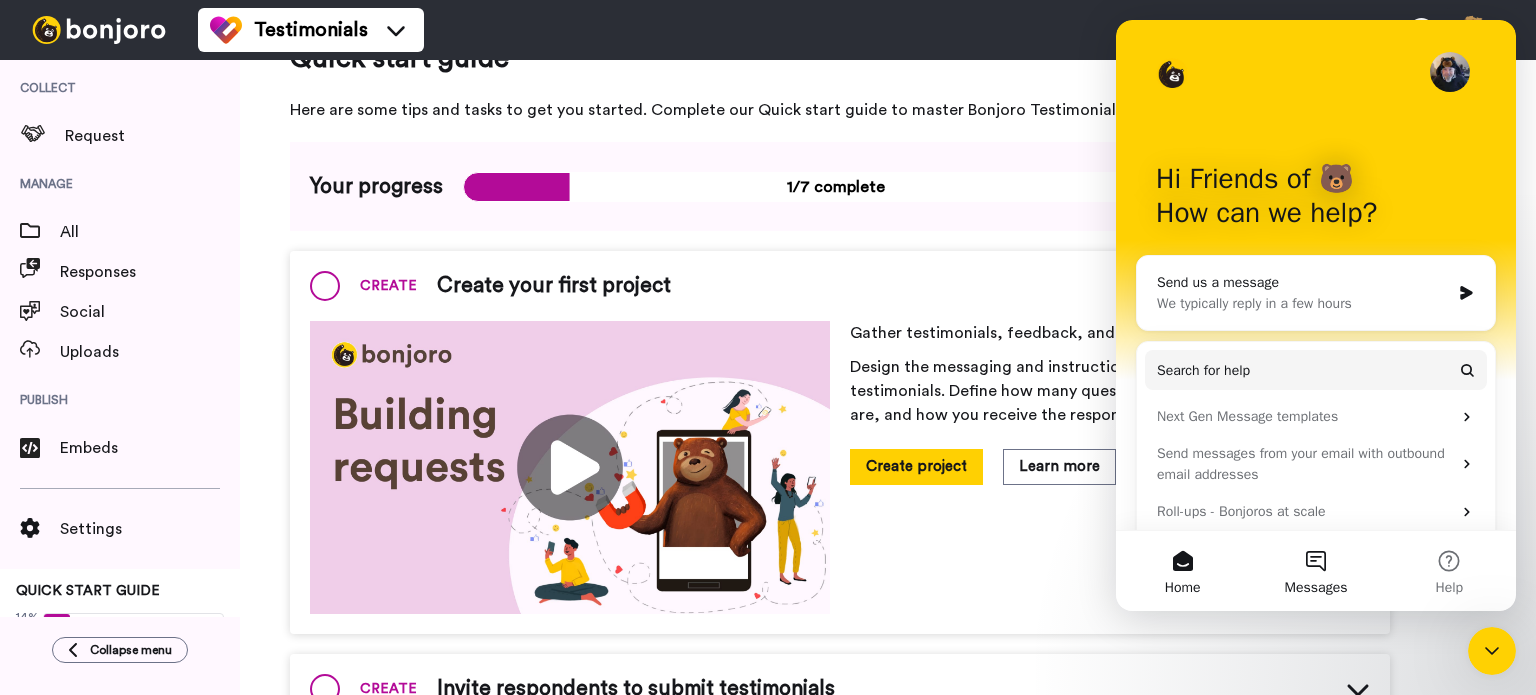 click on "Messages" at bounding box center [1315, 571] 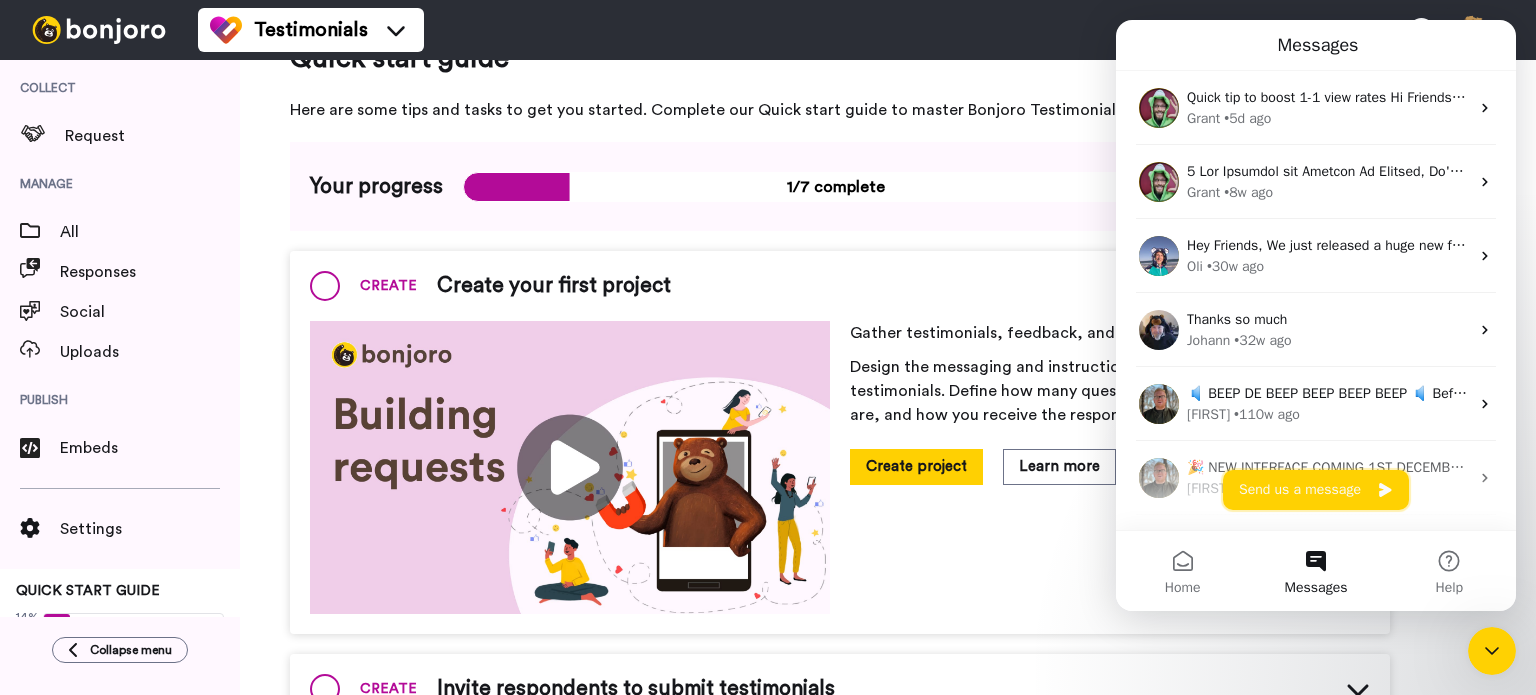 click on "Send us a message" at bounding box center [1316, 490] 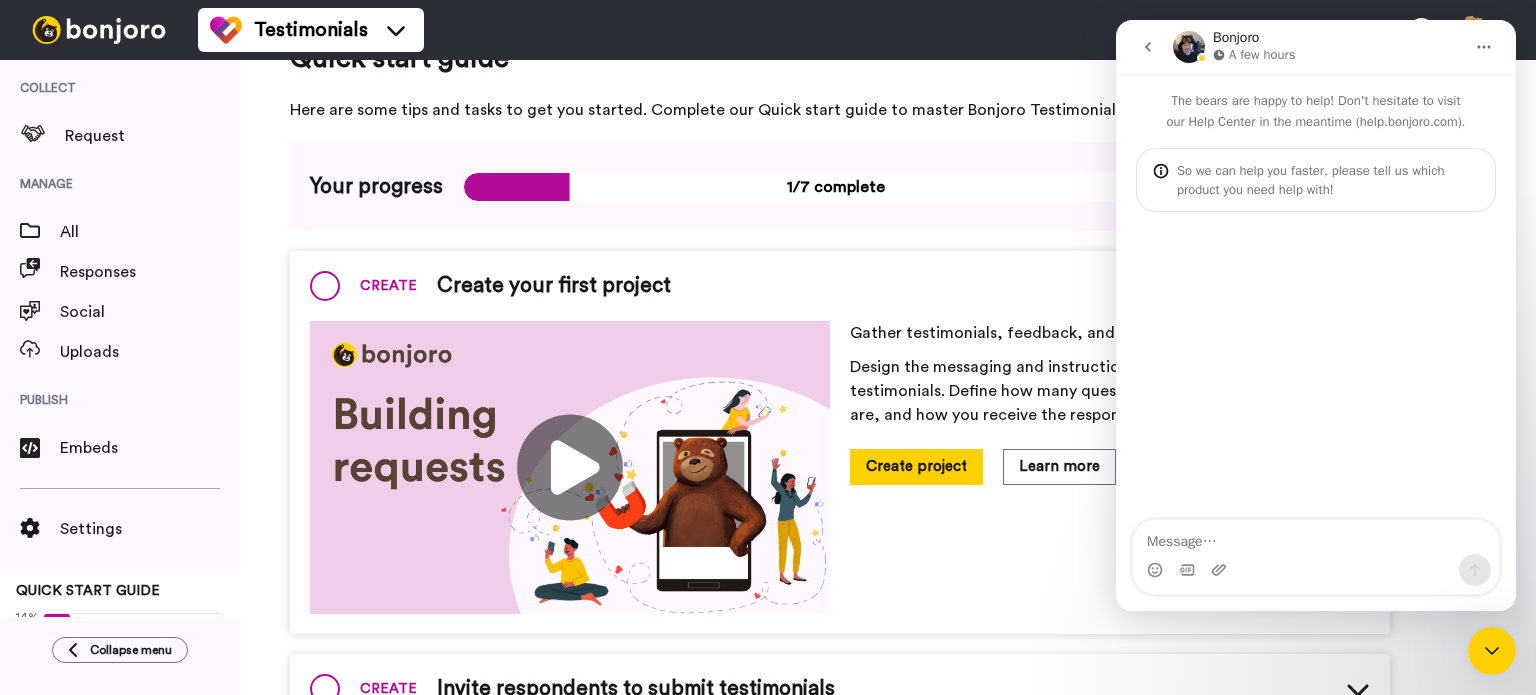 click at bounding box center [1316, 537] 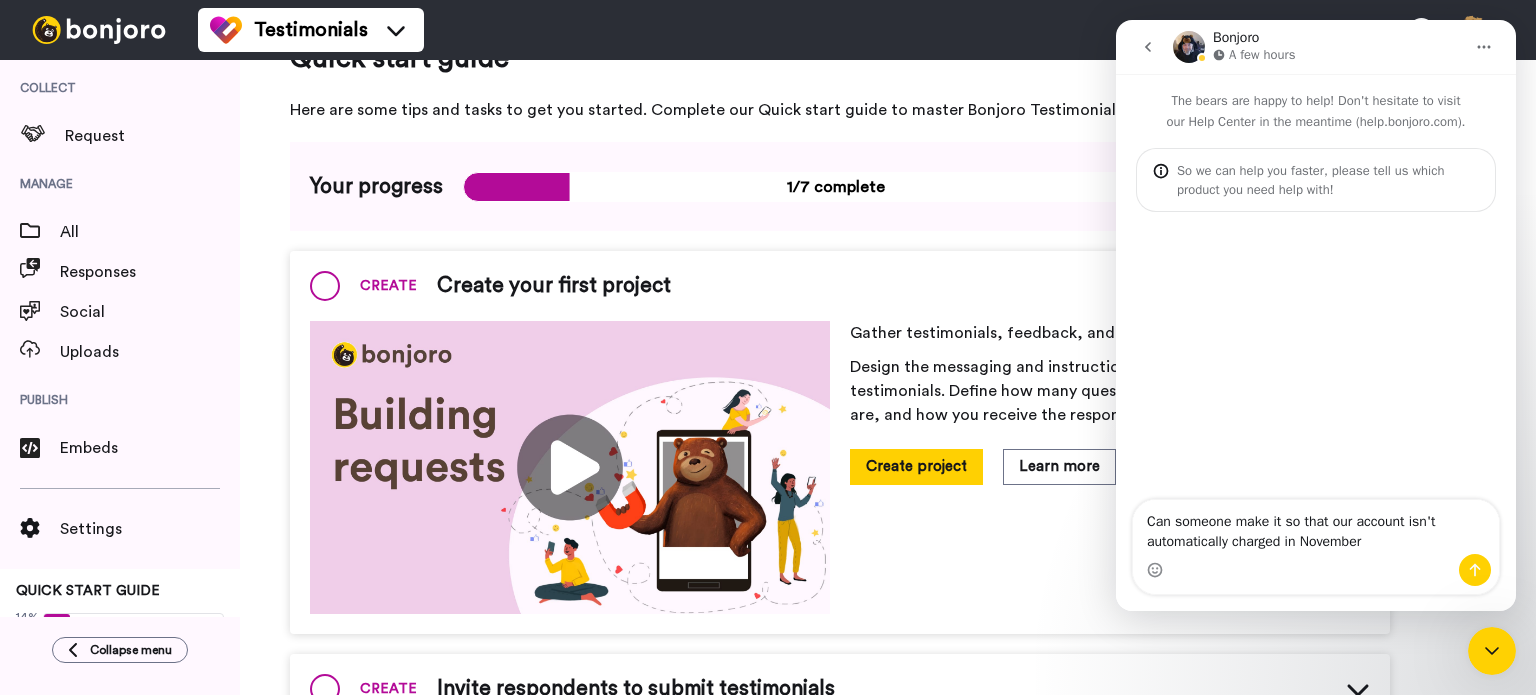 type on "Can someone make it so that our account isn't automatically charged in November?" 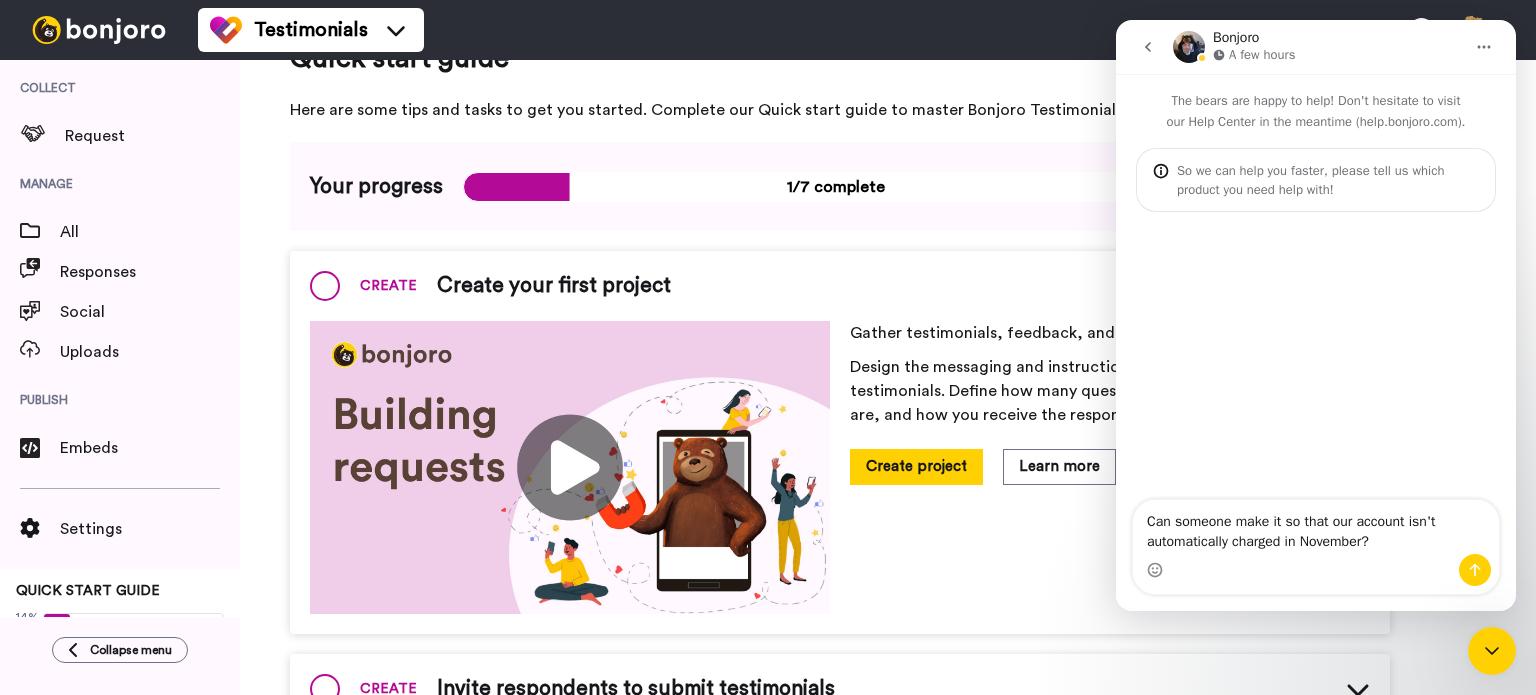 type 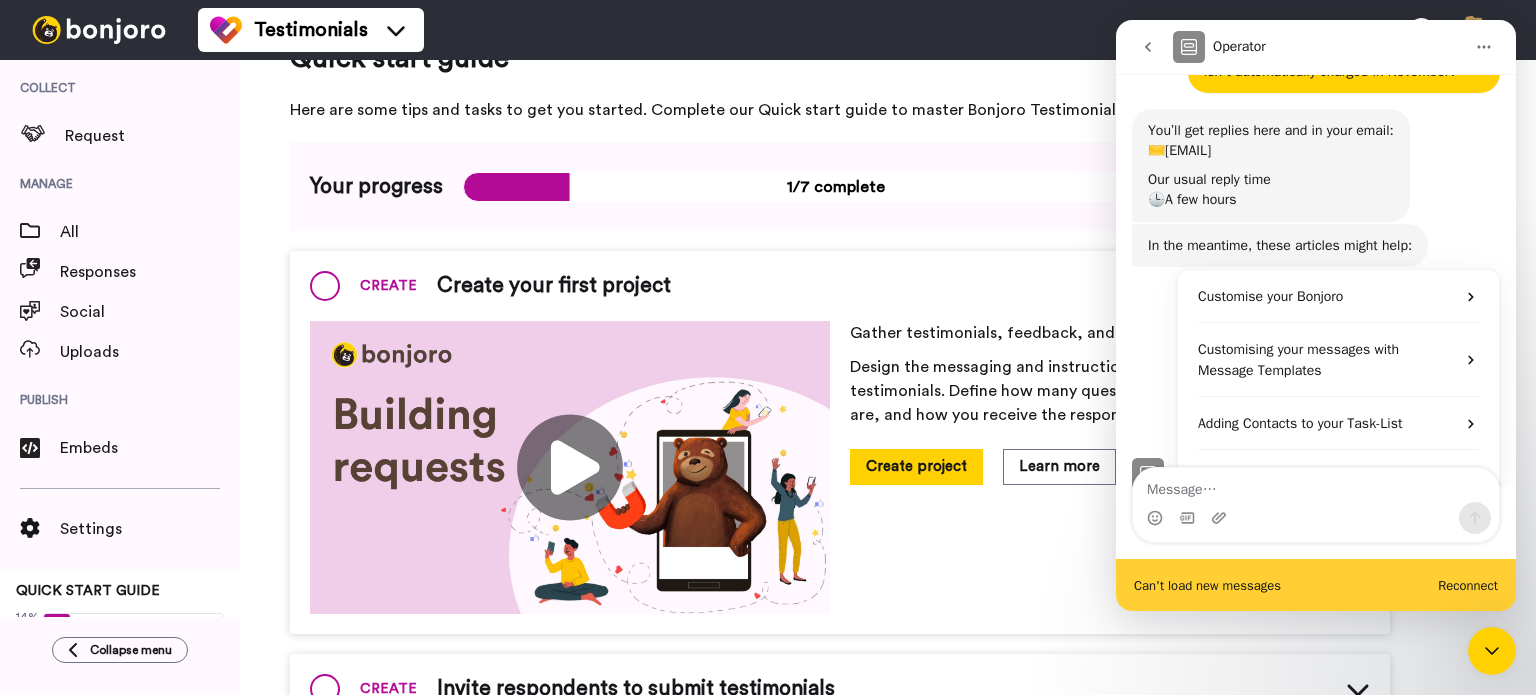 scroll, scrollTop: 258, scrollLeft: 0, axis: vertical 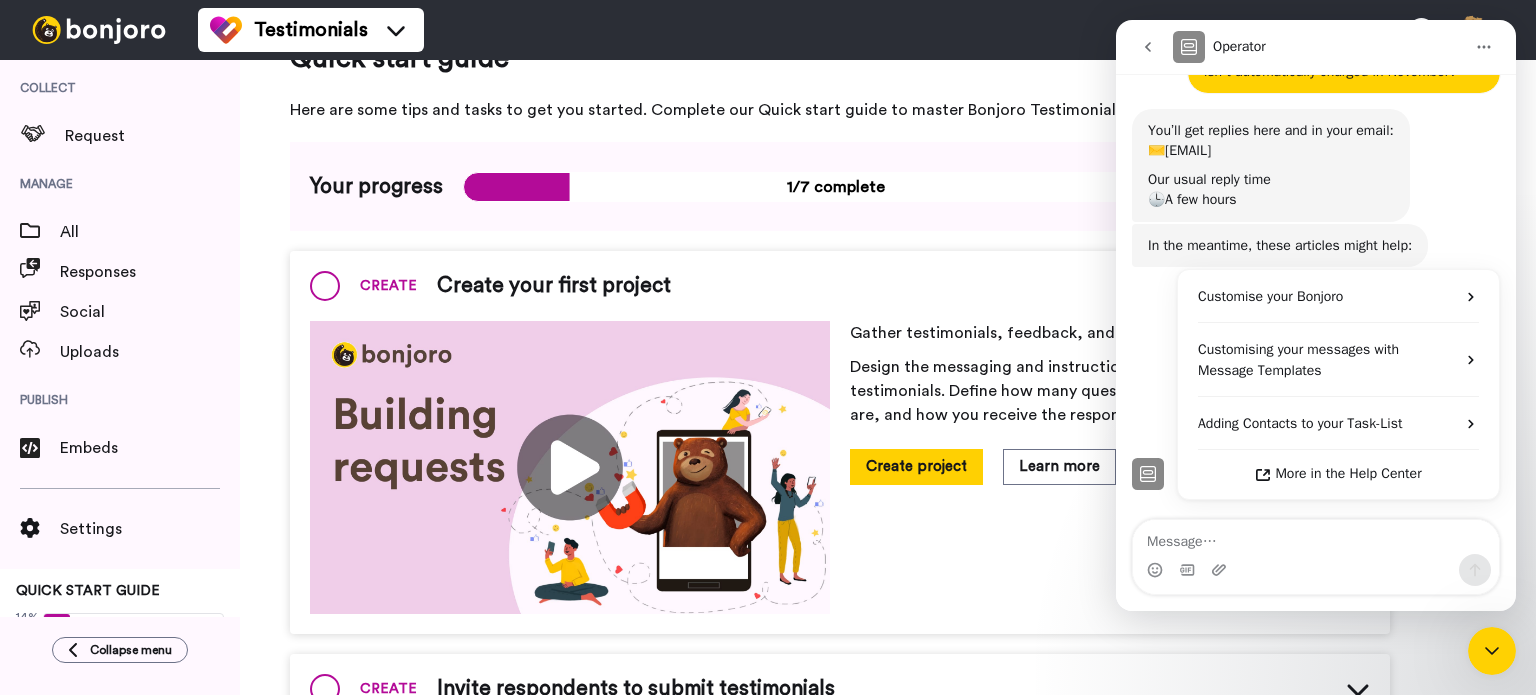 click 